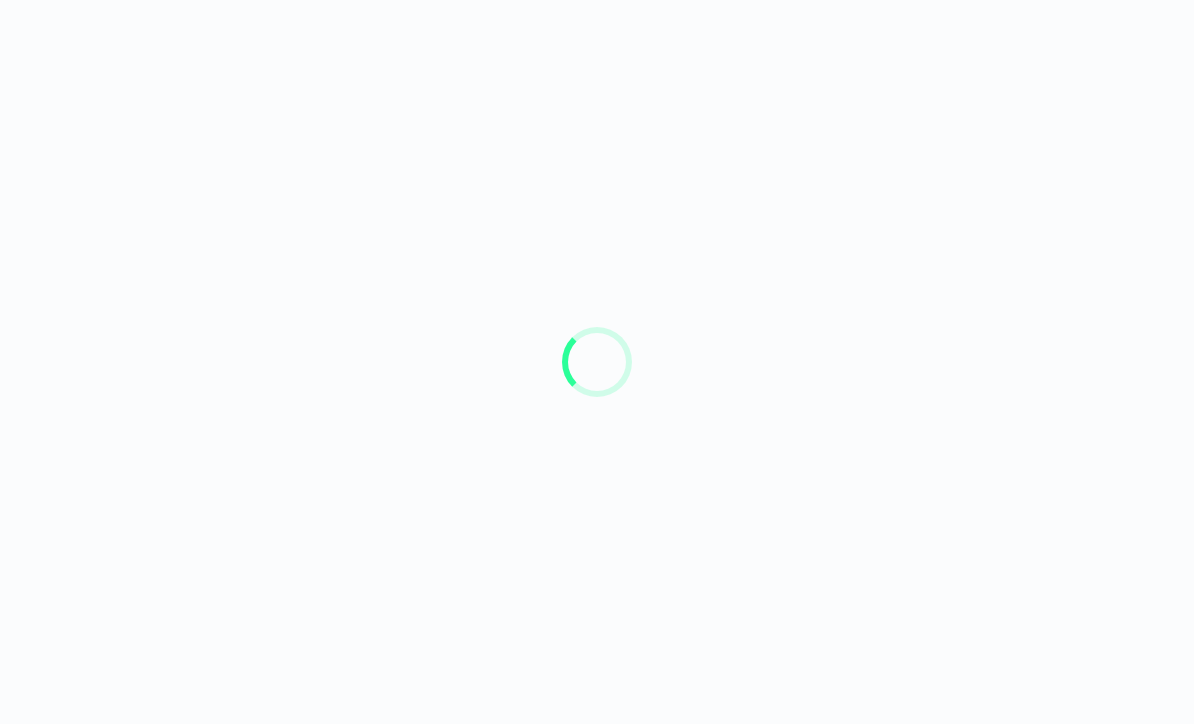 scroll, scrollTop: 0, scrollLeft: 0, axis: both 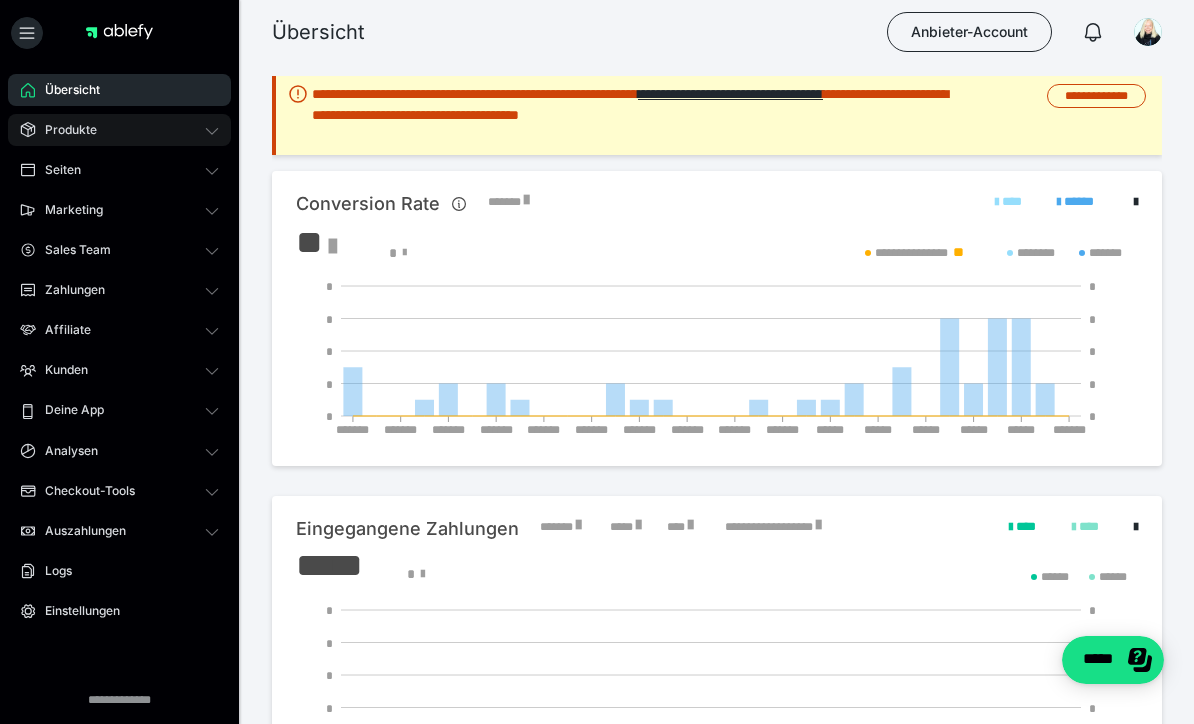 click on "Produkte" at bounding box center [64, 130] 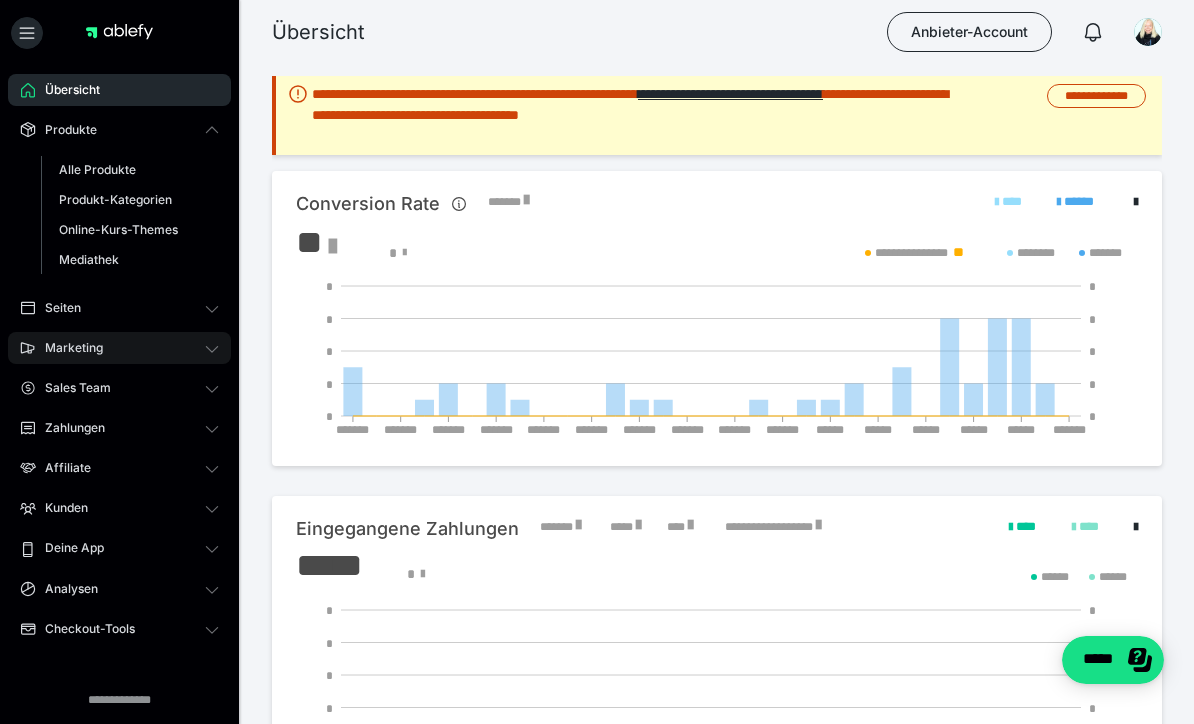 click on "Marketing" at bounding box center [67, 348] 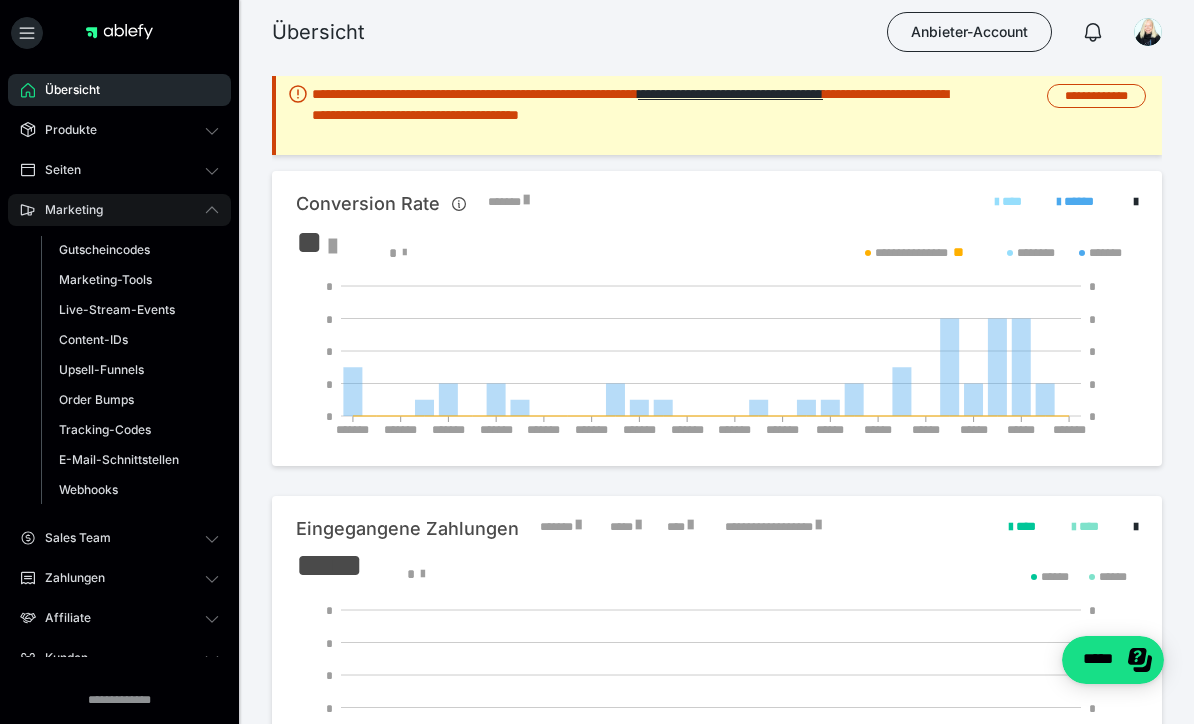 click on "Marketing" at bounding box center (119, 210) 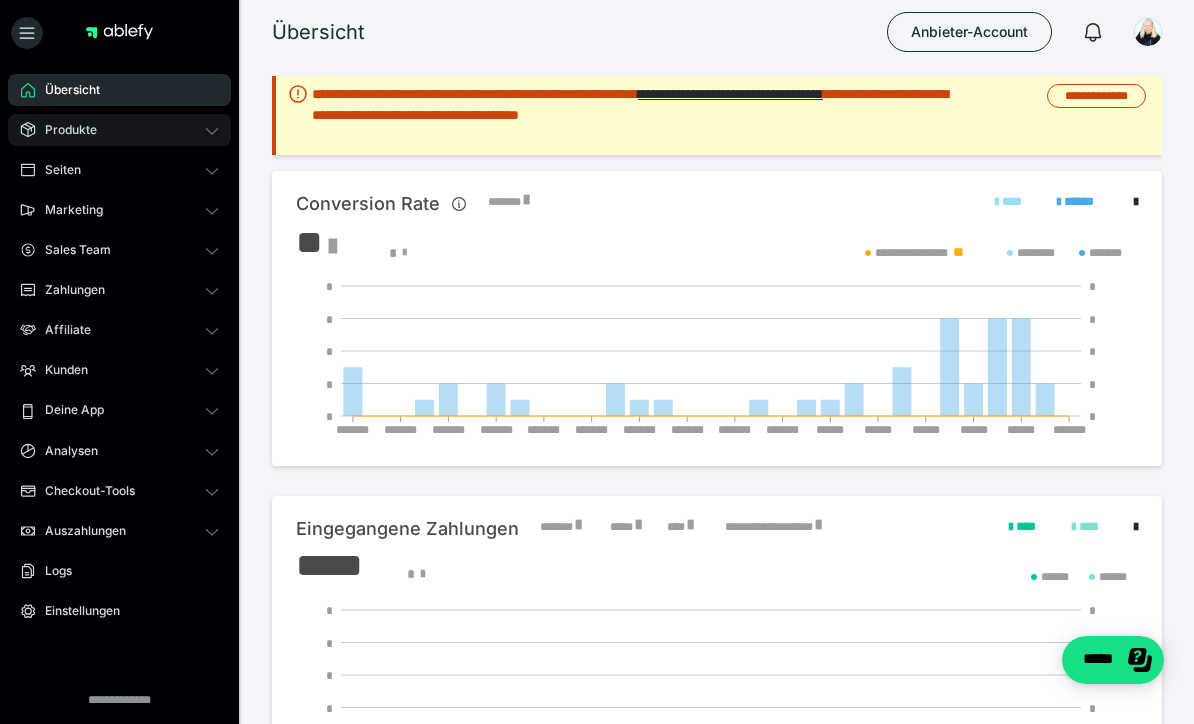 click on "Produkte" at bounding box center [64, 130] 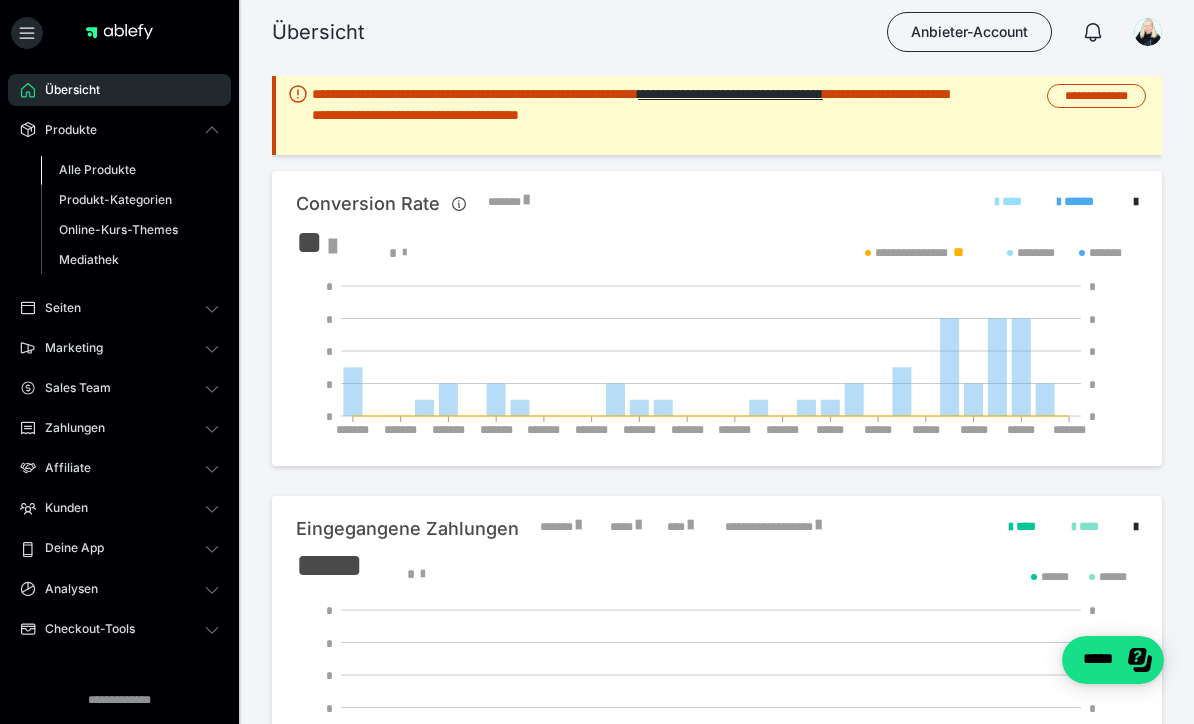click on "Alle Produkte" at bounding box center [97, 169] 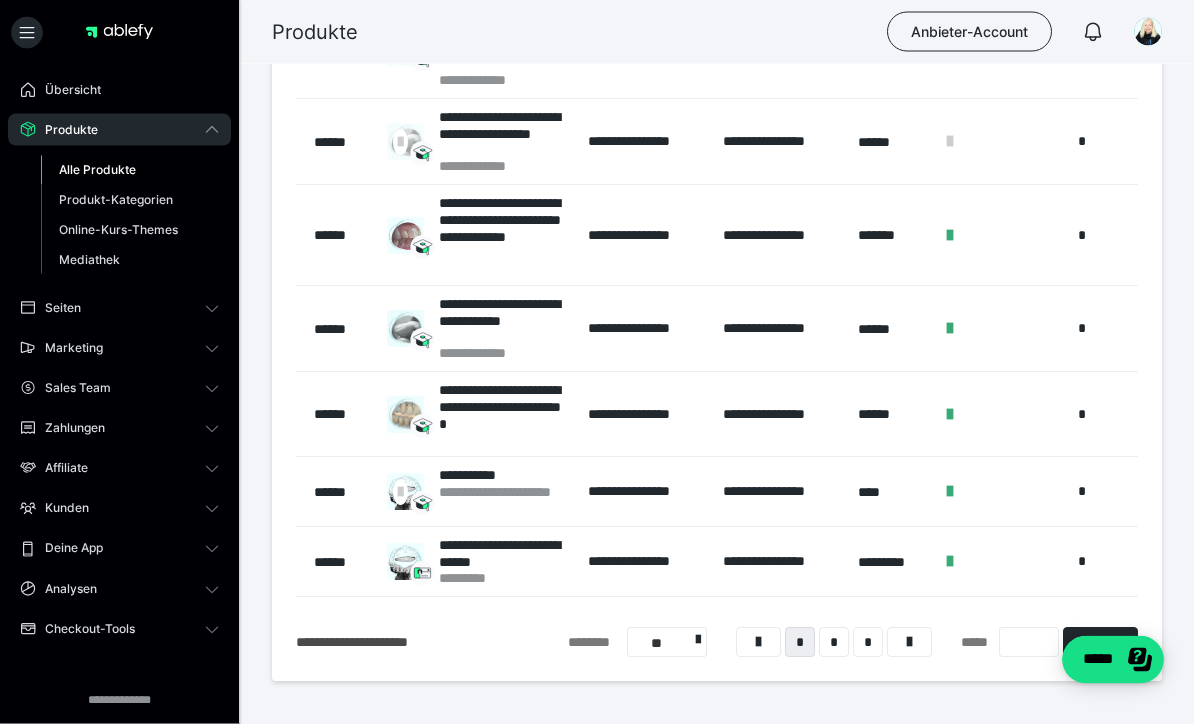 scroll, scrollTop: 470, scrollLeft: 0, axis: vertical 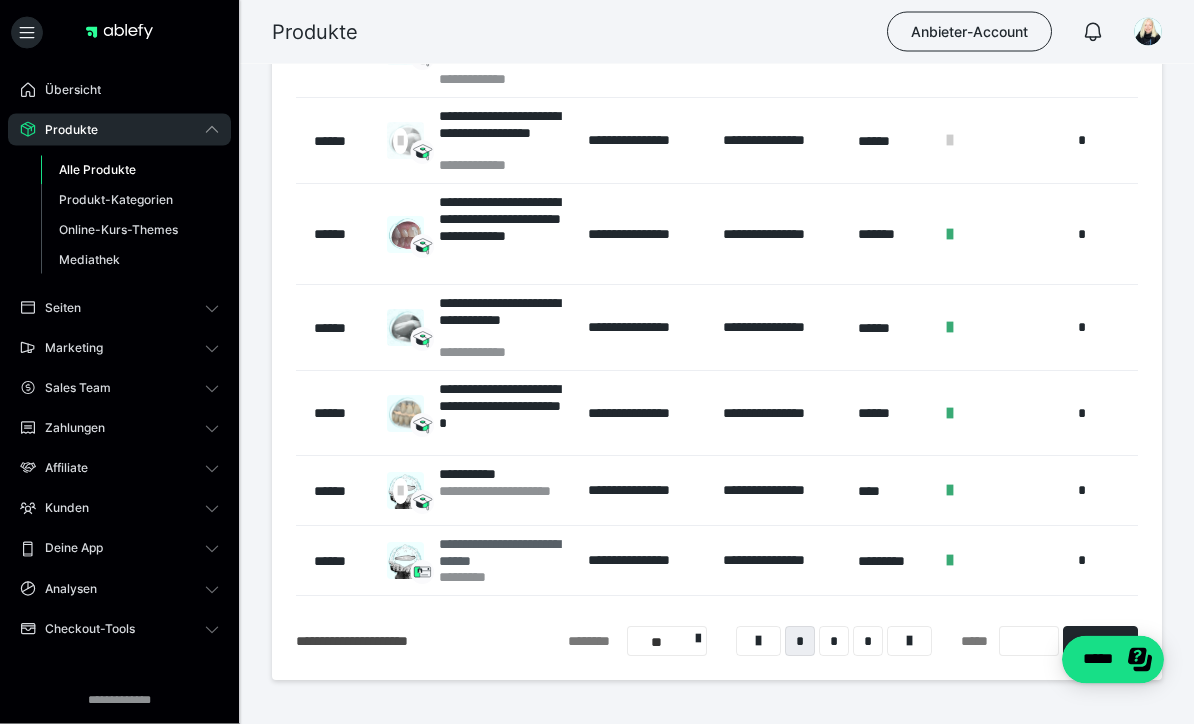 click on "**********" at bounding box center [503, 553] 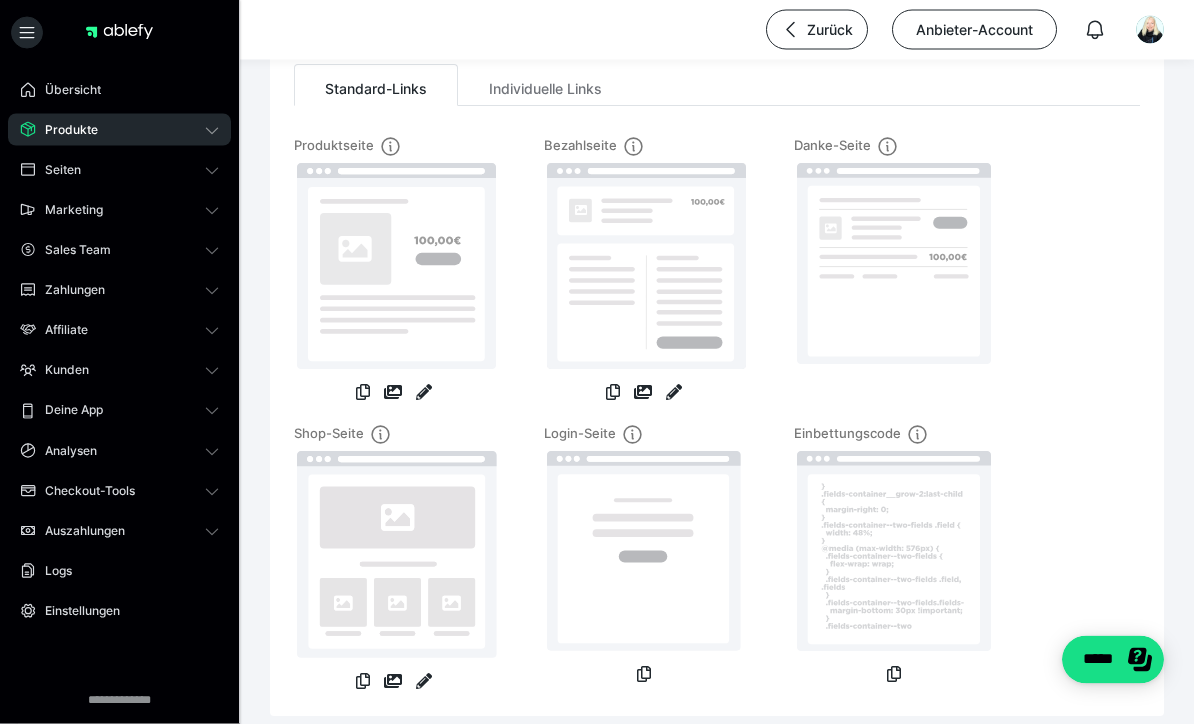 scroll, scrollTop: 211, scrollLeft: 0, axis: vertical 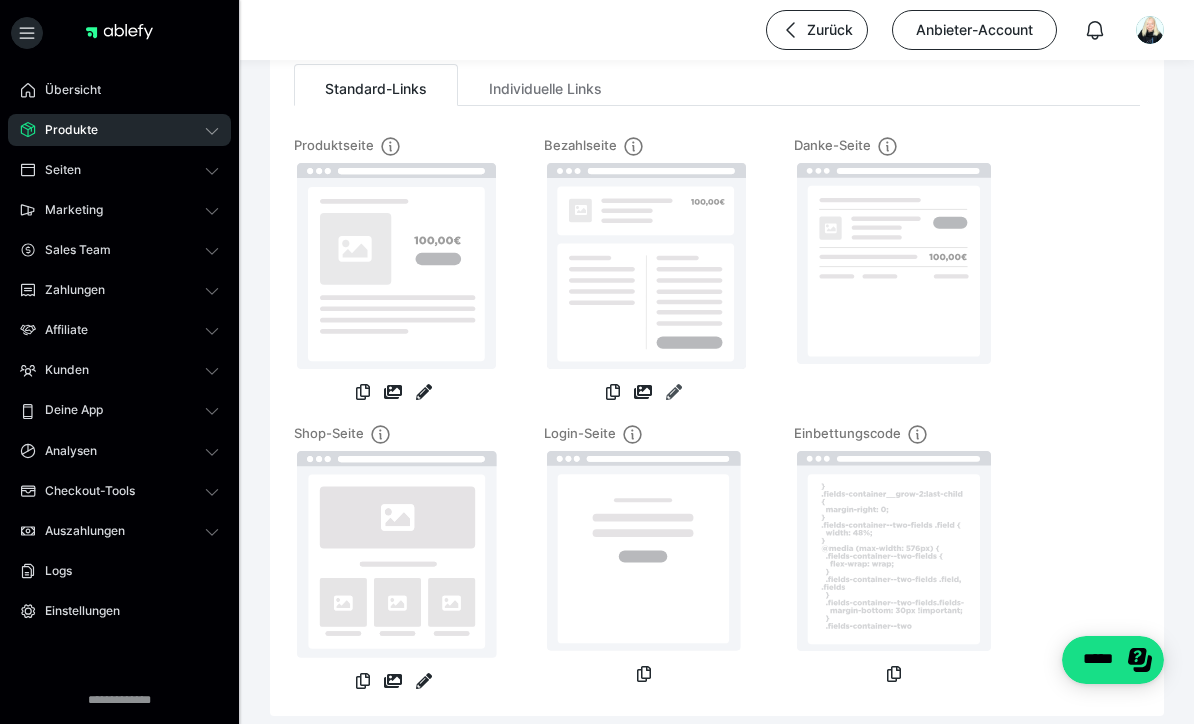 click at bounding box center (674, 392) 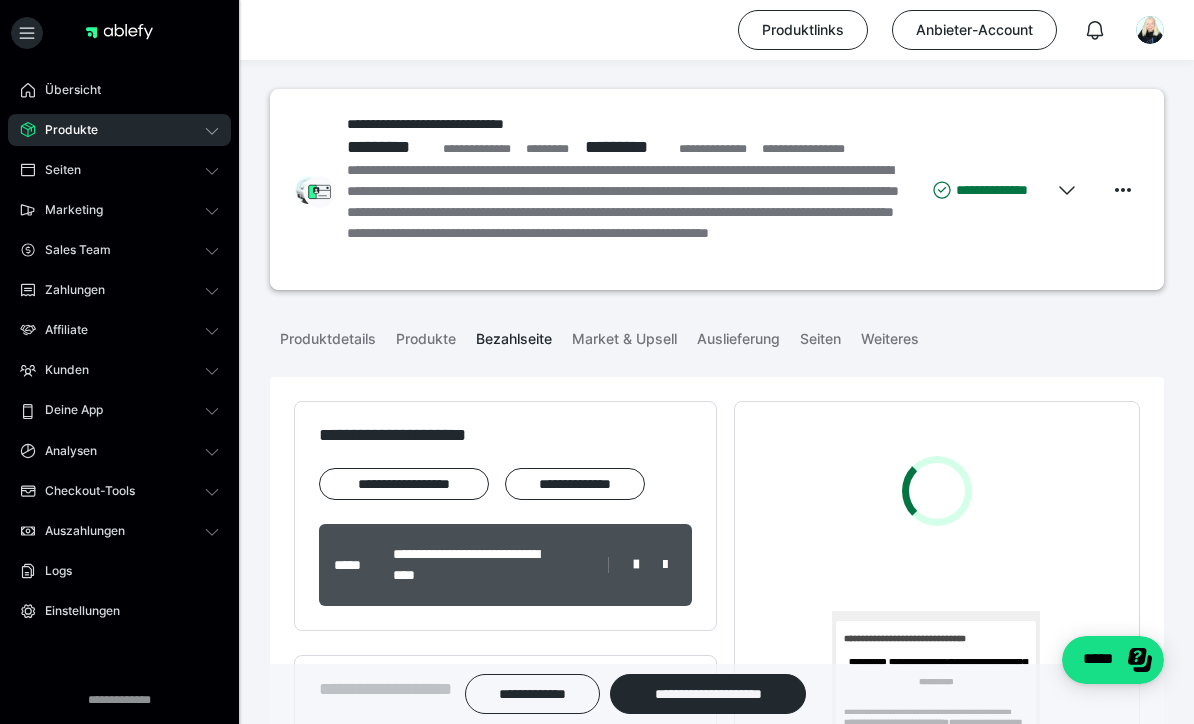 scroll, scrollTop: 0, scrollLeft: 0, axis: both 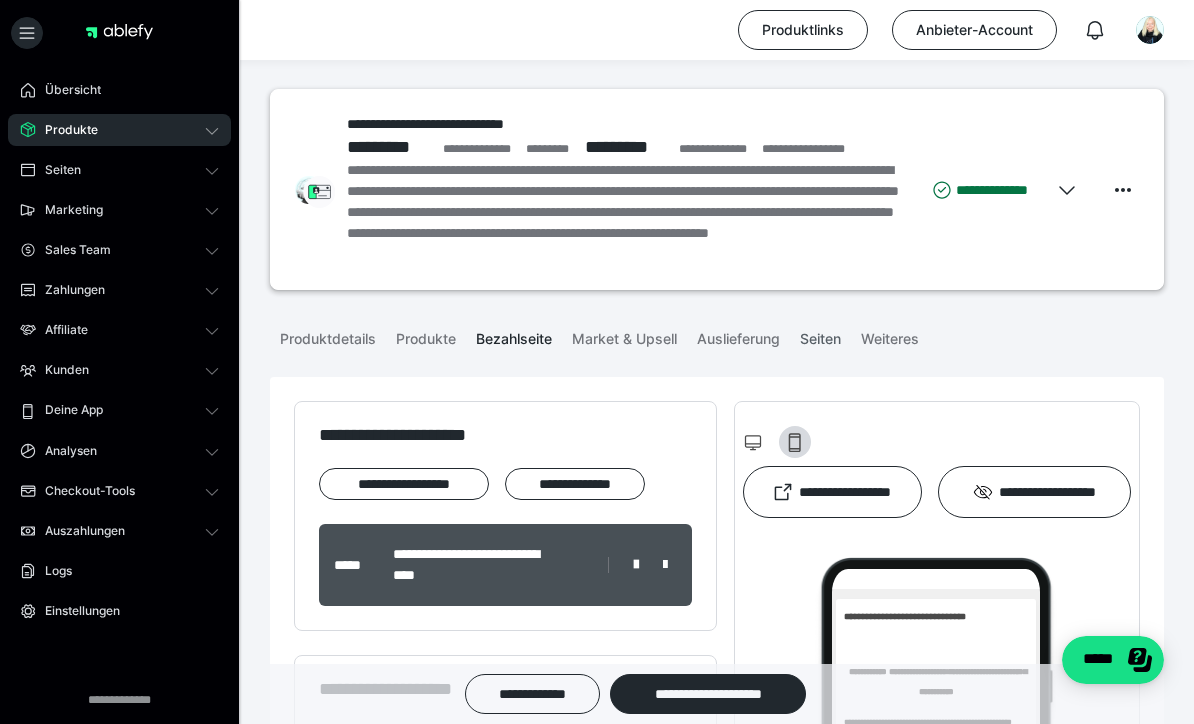 click on "Seiten" at bounding box center [820, 335] 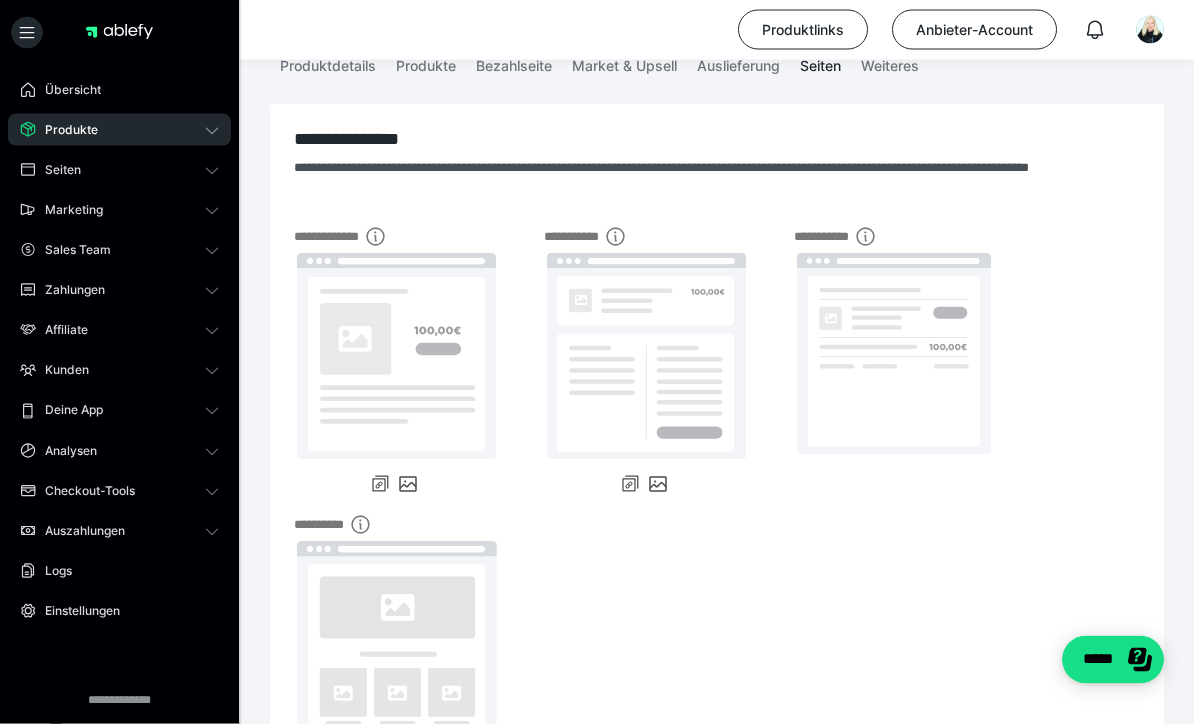 scroll, scrollTop: 288, scrollLeft: 0, axis: vertical 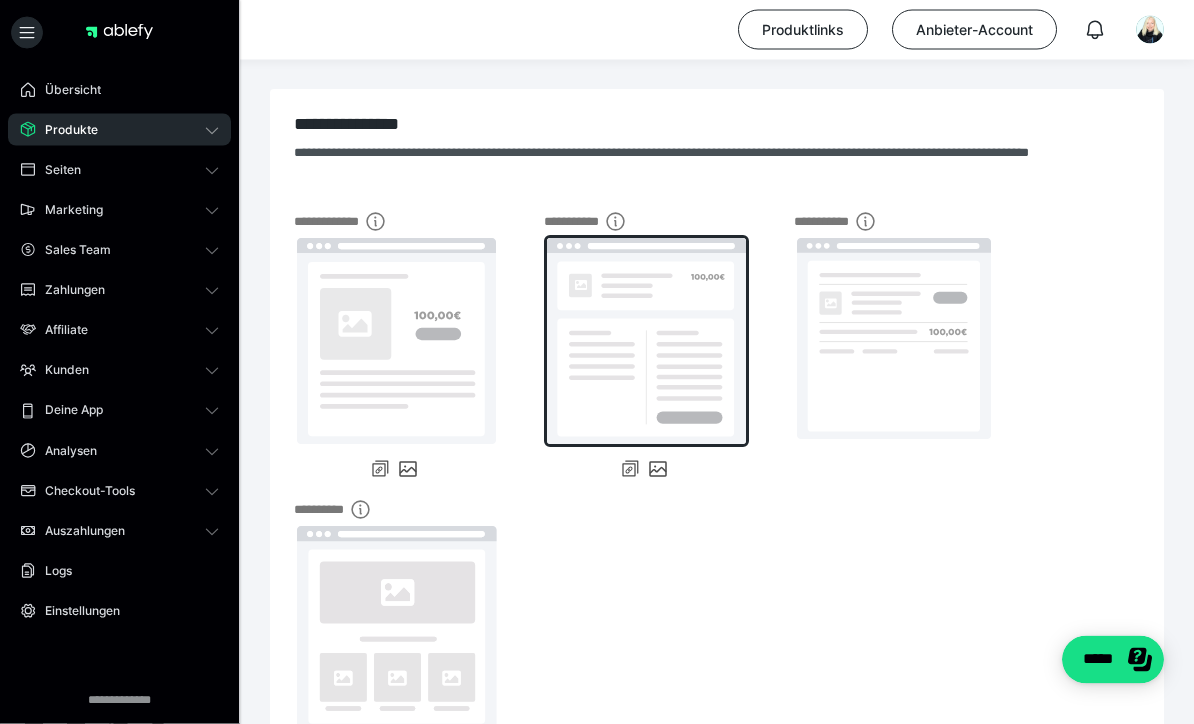 click at bounding box center (646, 342) 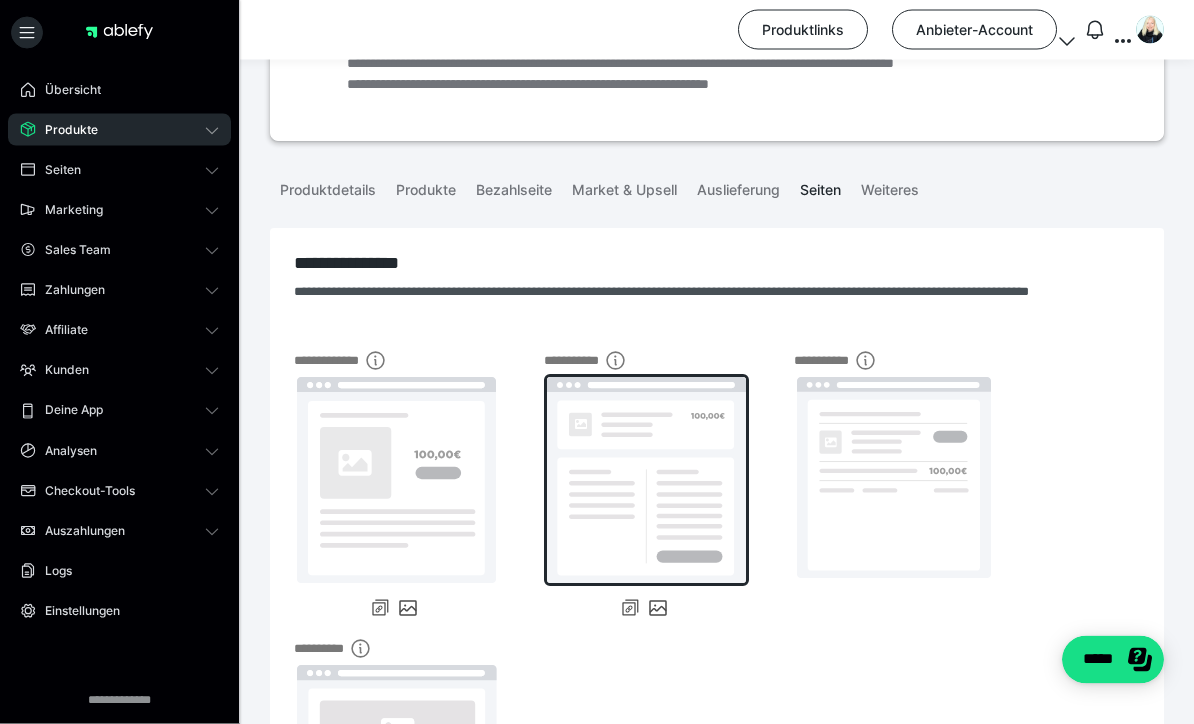 scroll, scrollTop: 0, scrollLeft: 0, axis: both 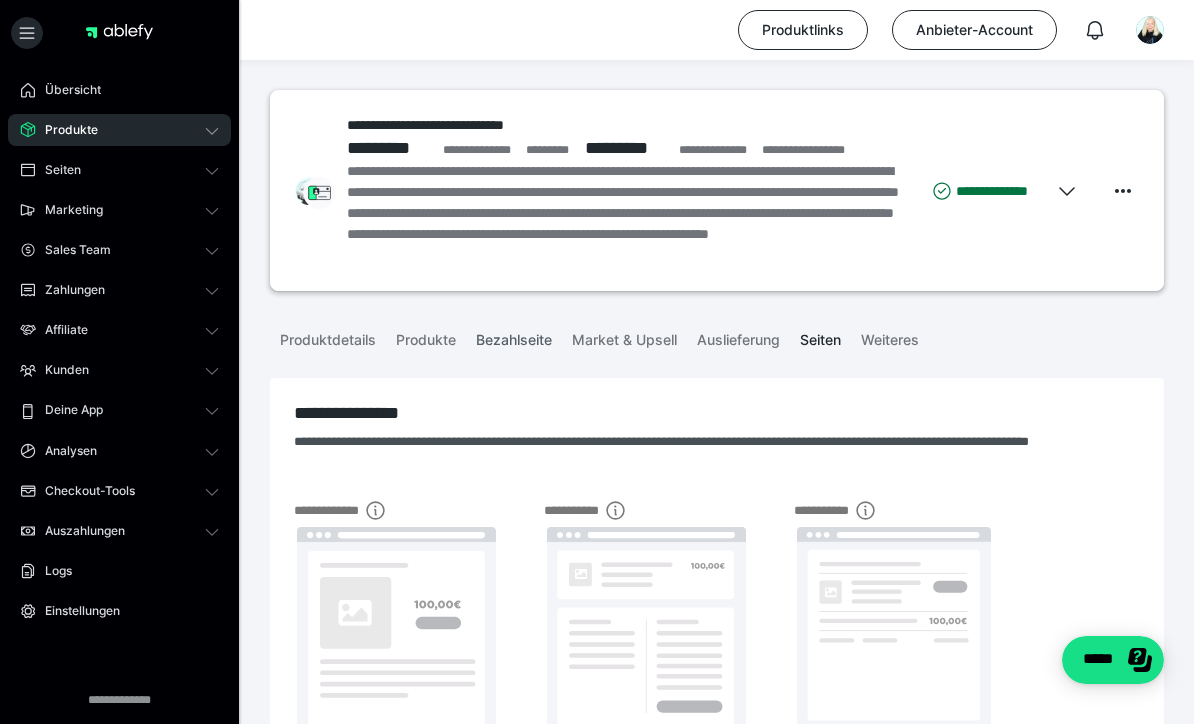 click on "Bezahlseite" at bounding box center [514, 336] 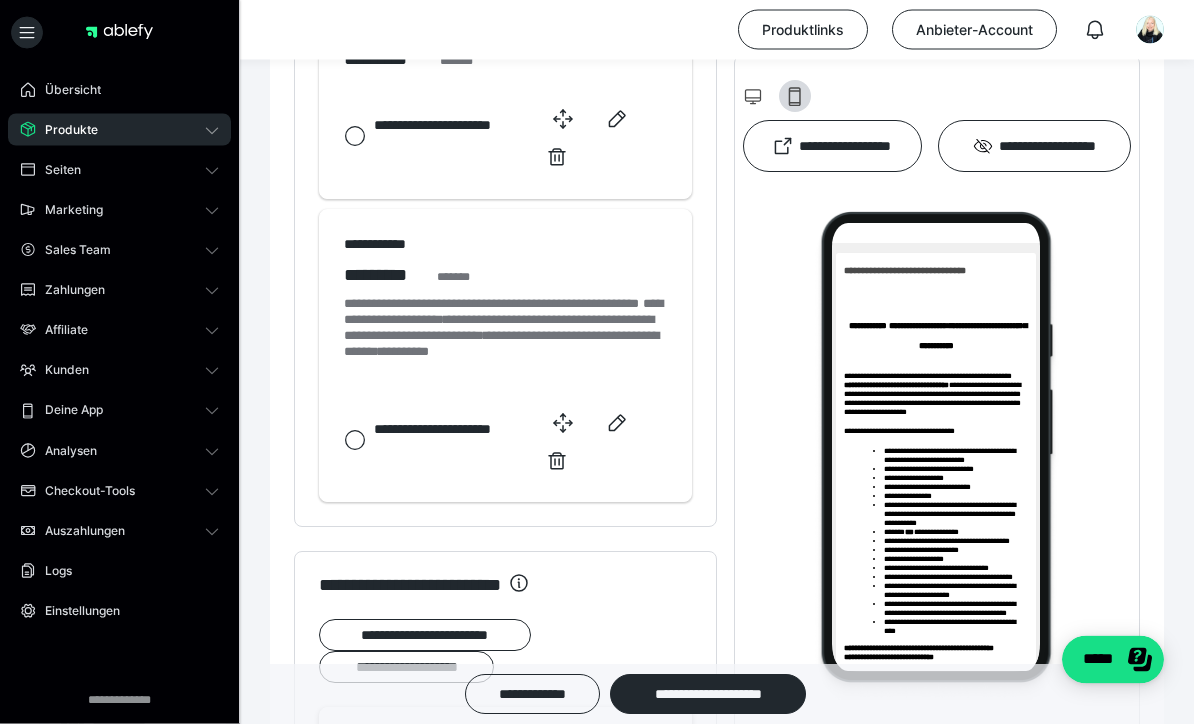 scroll, scrollTop: 1603, scrollLeft: 0, axis: vertical 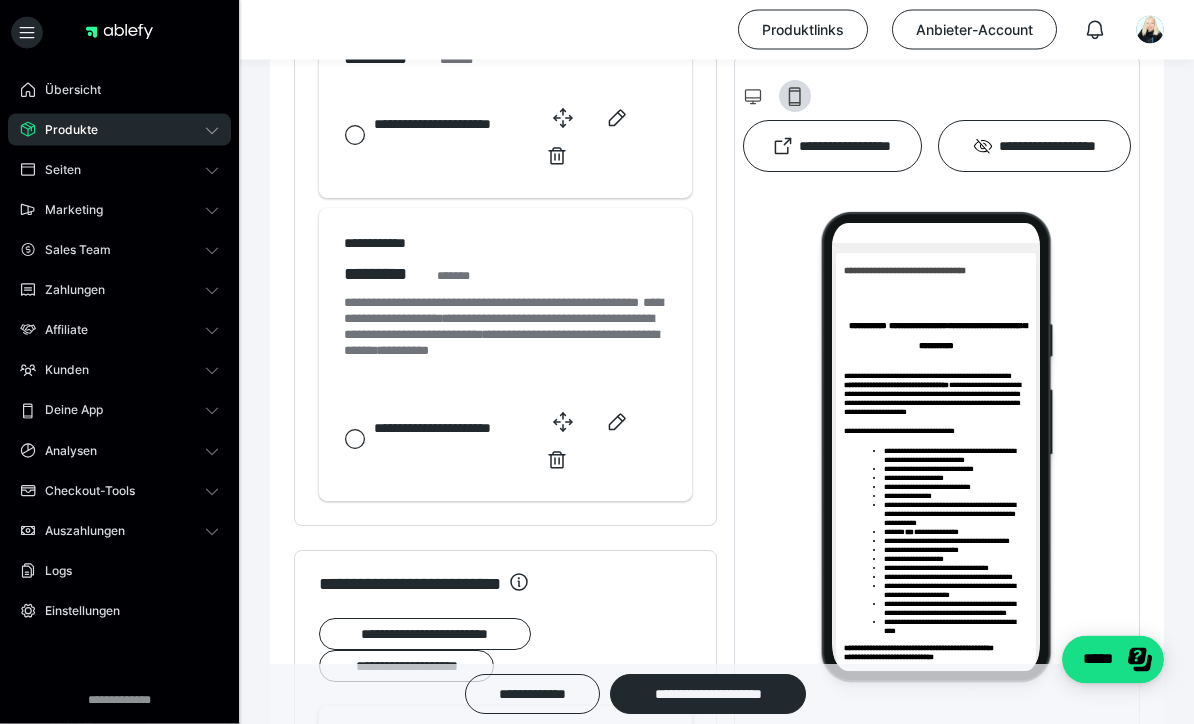 click on "**********" at bounding box center [952, 321] 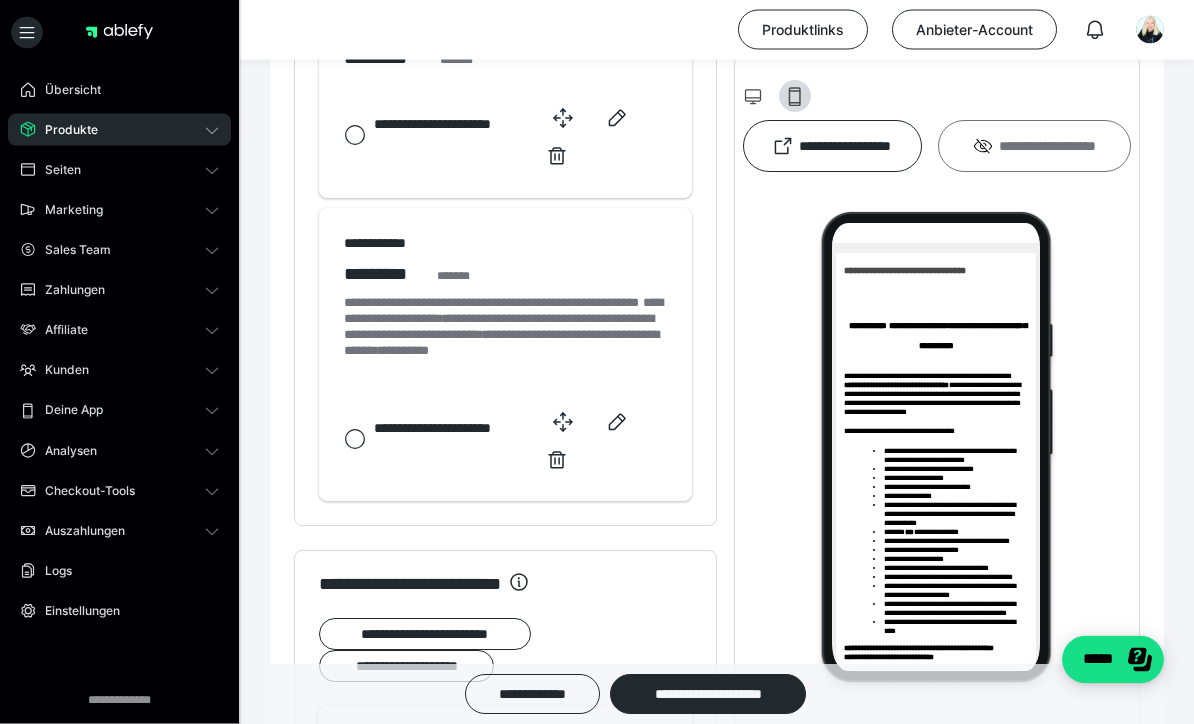 click on "**********" at bounding box center [1034, 146] 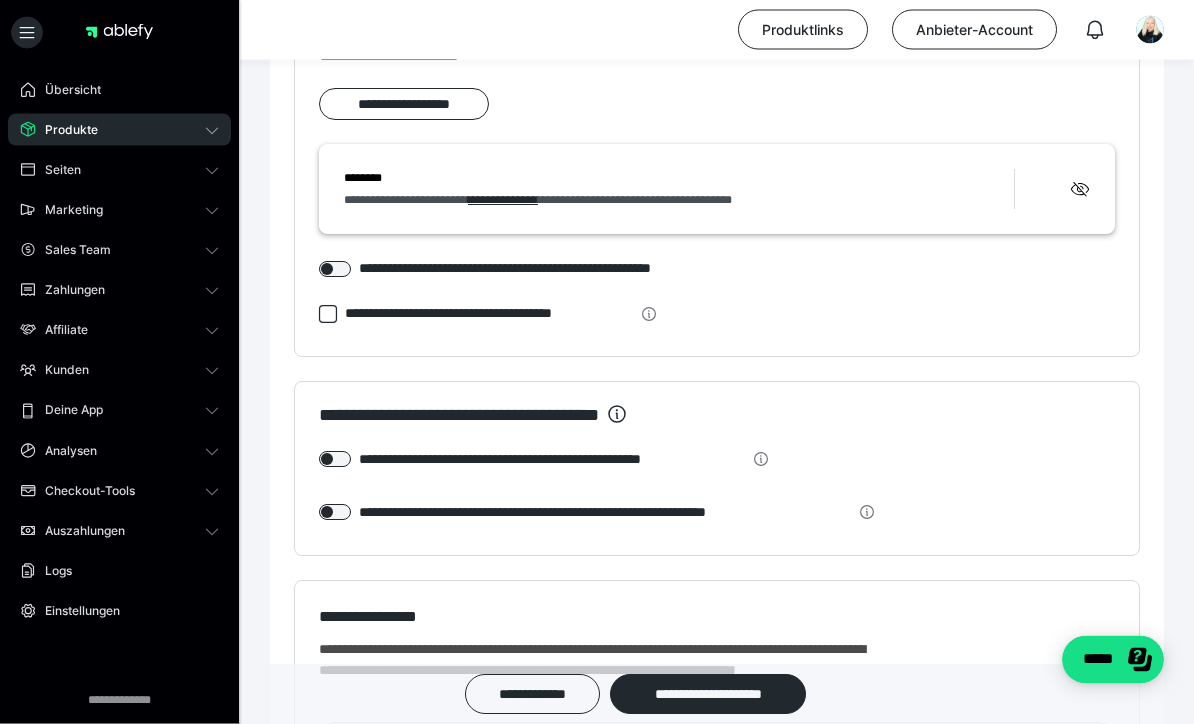 scroll, scrollTop: 2321, scrollLeft: 0, axis: vertical 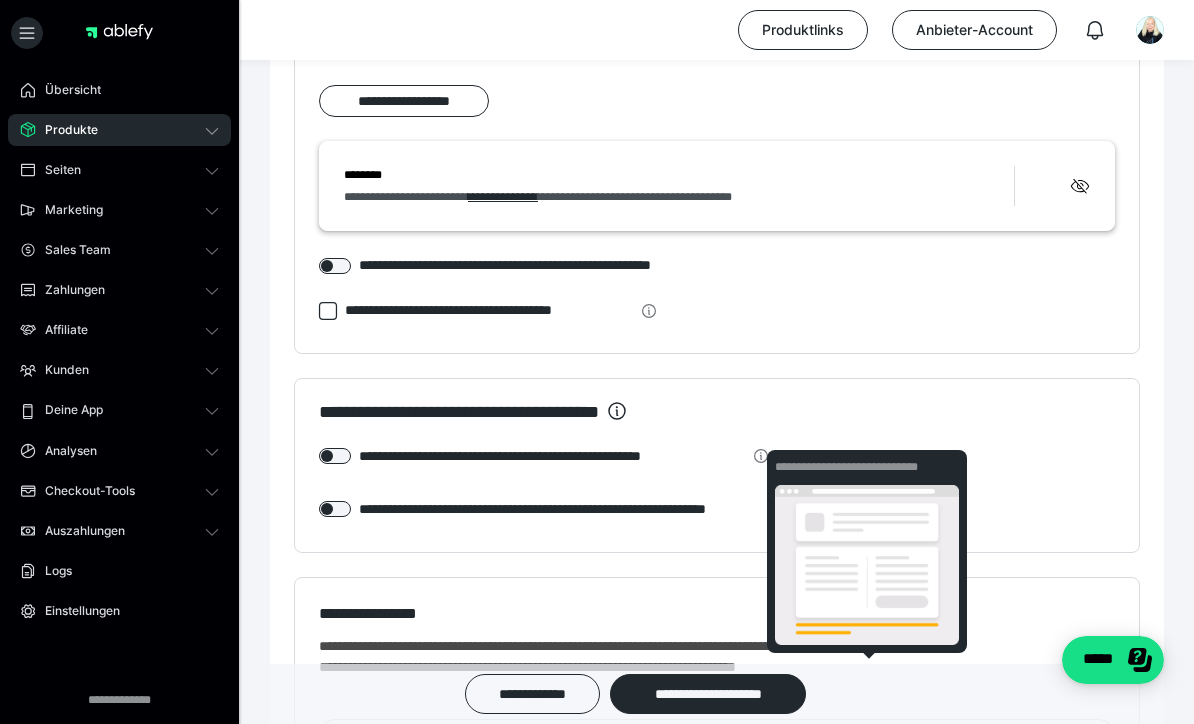 click on "**********" at bounding box center [717, 487] 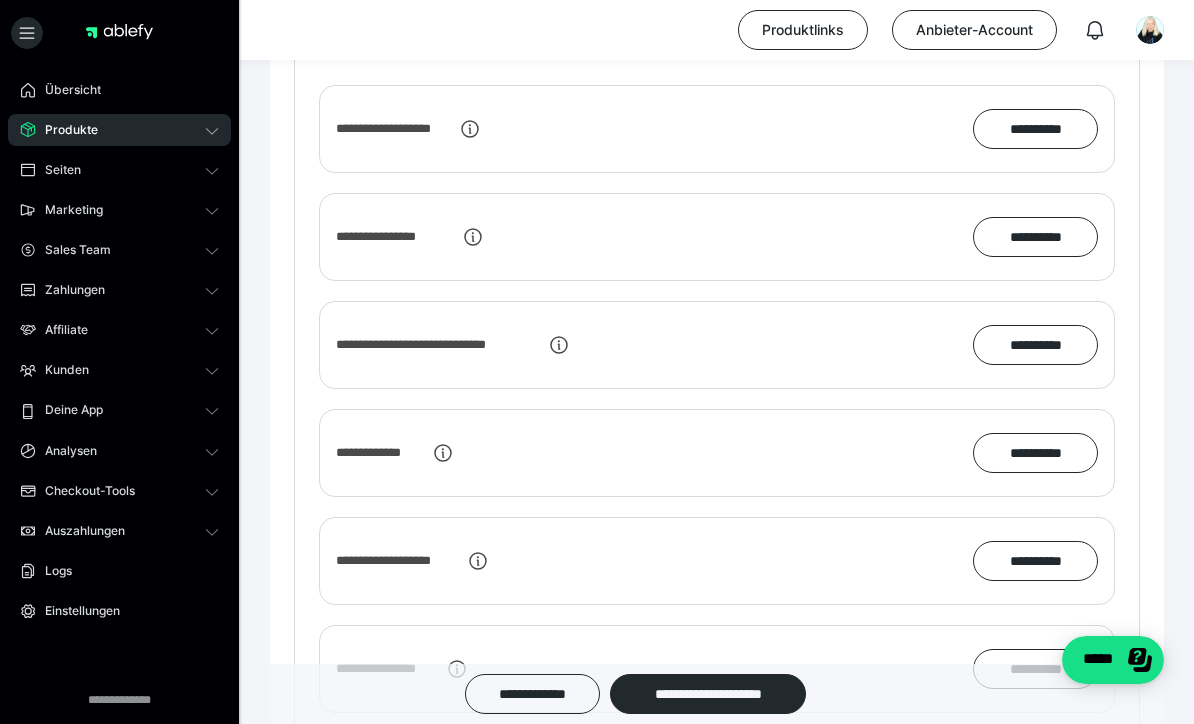 scroll, scrollTop: 2954, scrollLeft: 0, axis: vertical 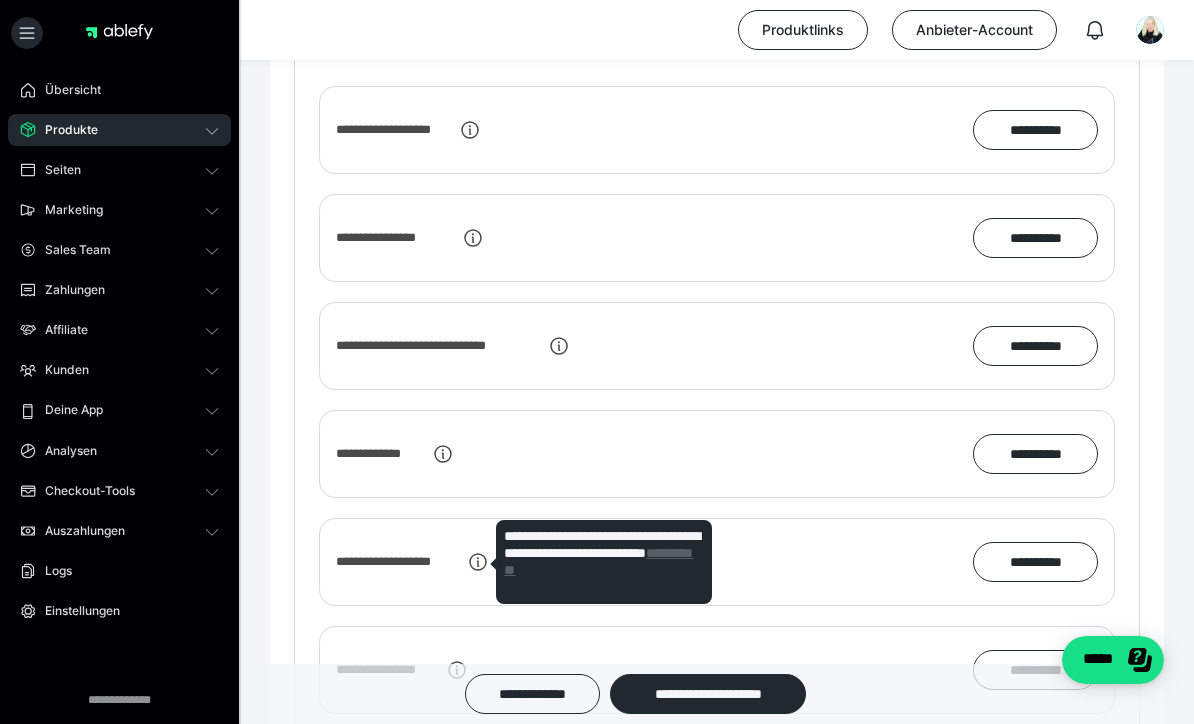 click on "**********" at bounding box center (598, 561) 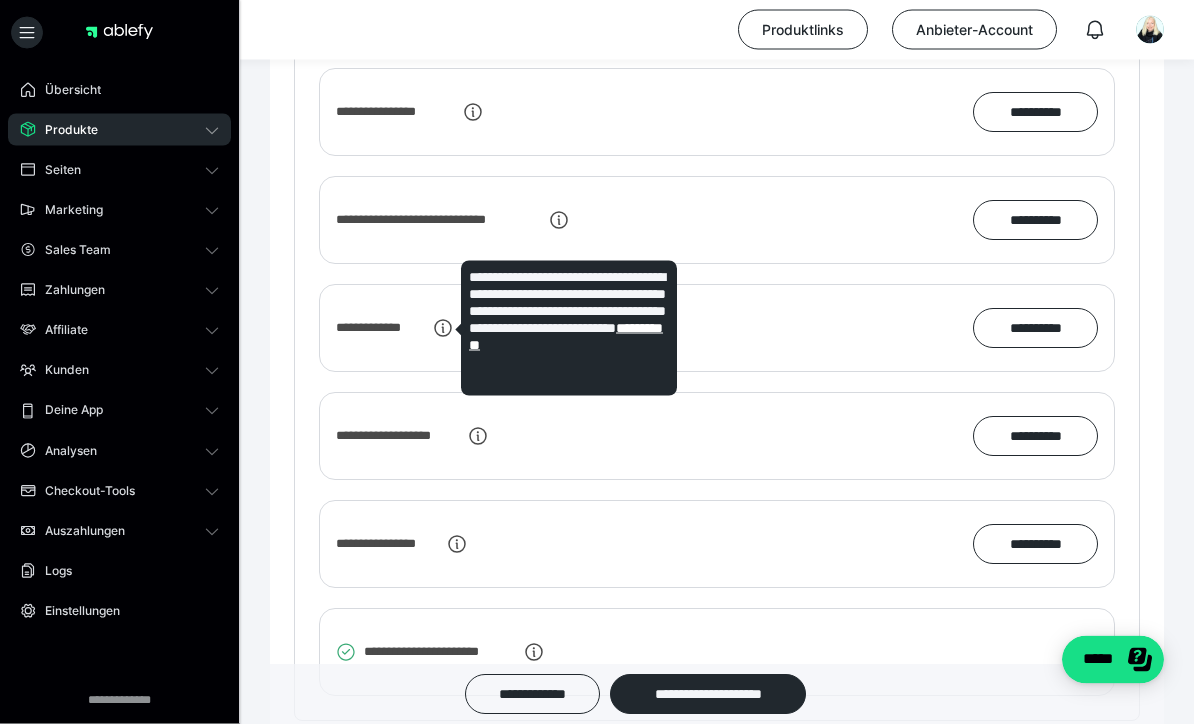 scroll, scrollTop: 3080, scrollLeft: 0, axis: vertical 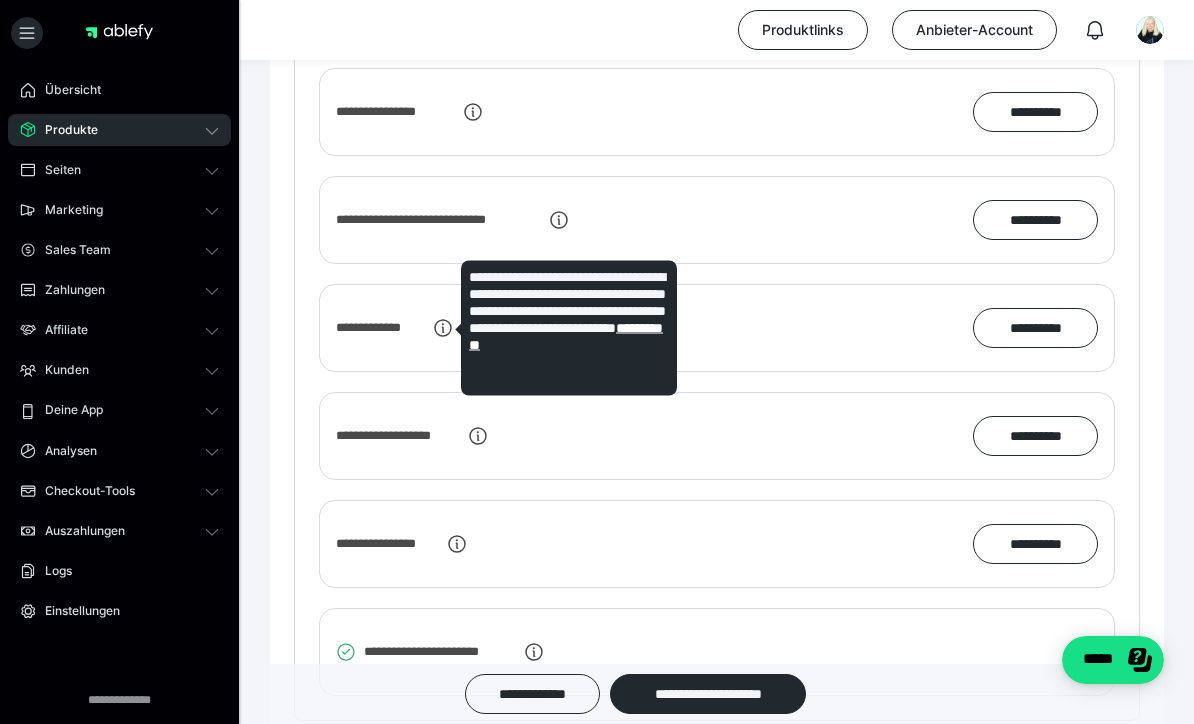 click on "**********" at bounding box center (717, 544) 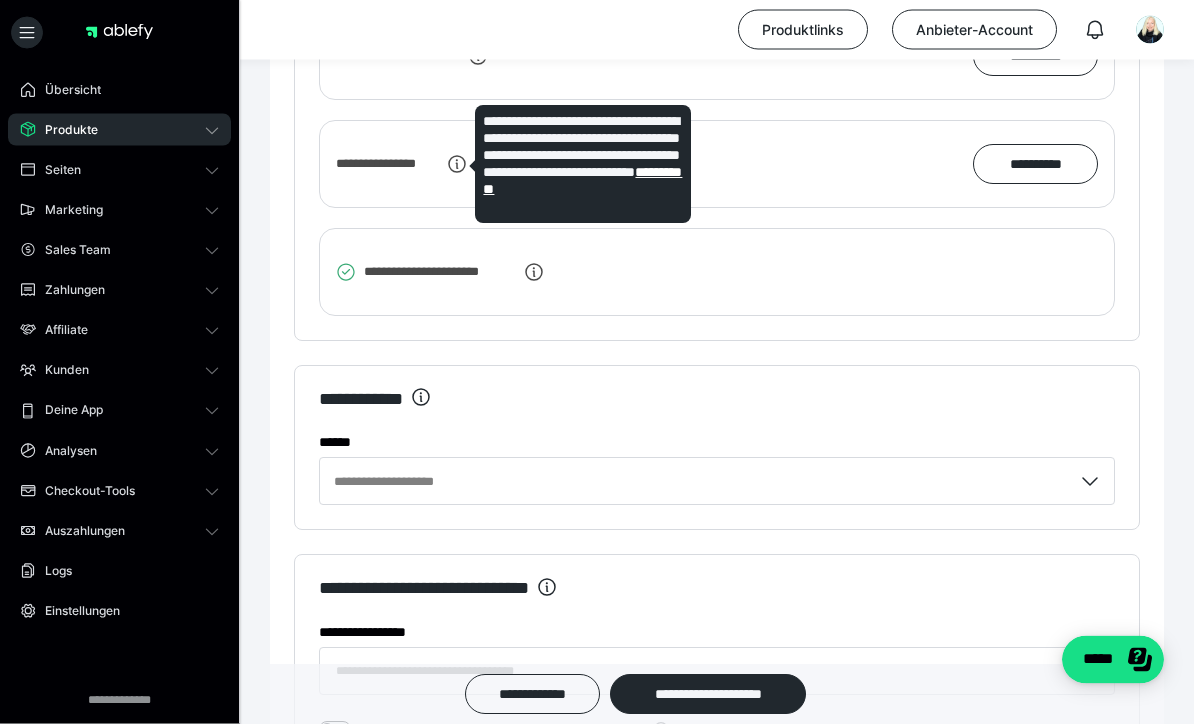 scroll, scrollTop: 3466, scrollLeft: 0, axis: vertical 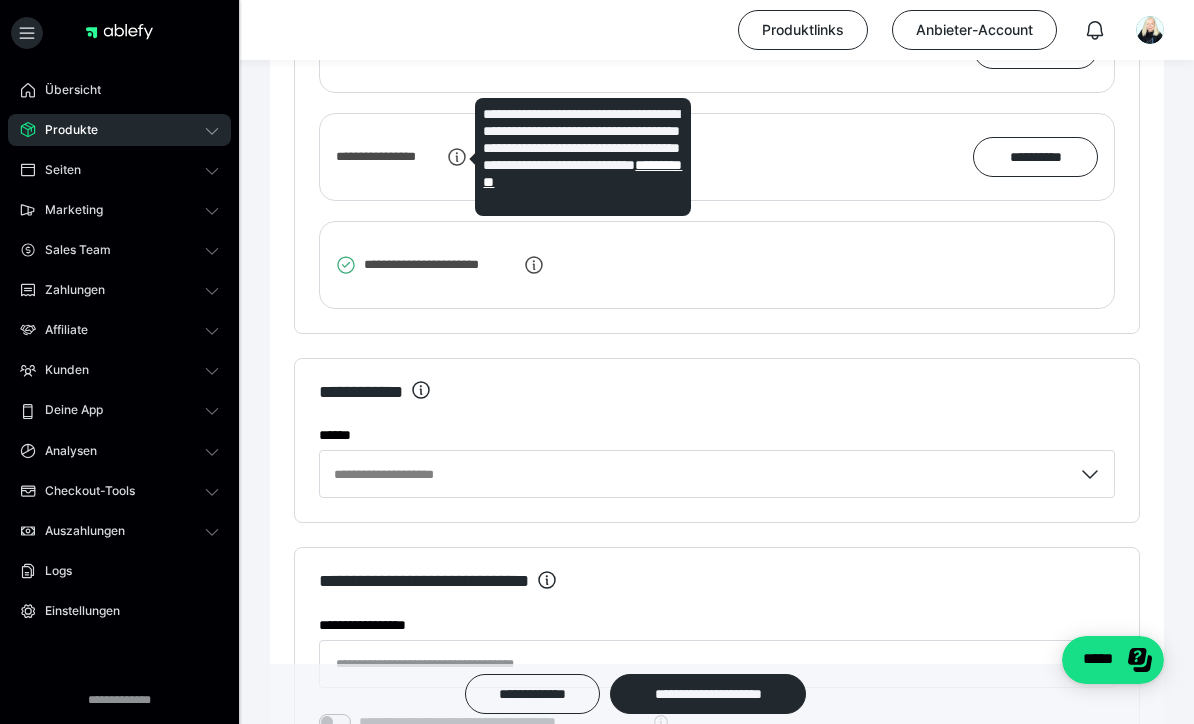 click on "**********" at bounding box center [717, -1054] 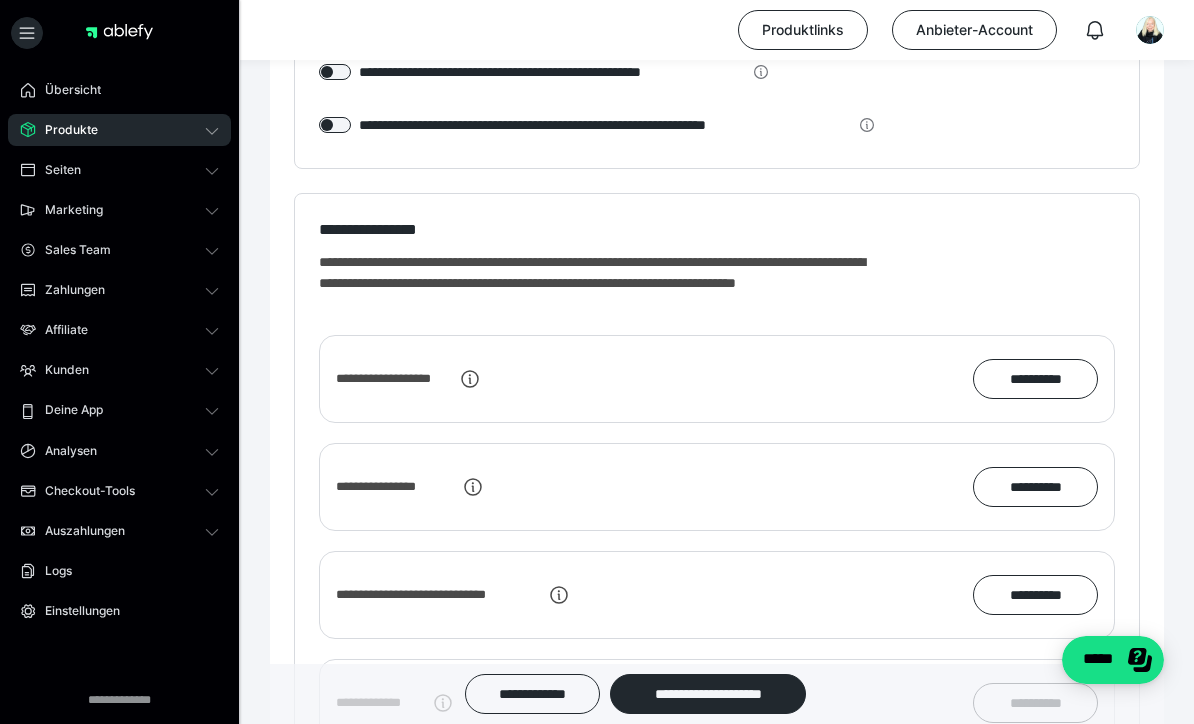 scroll, scrollTop: 2704, scrollLeft: 0, axis: vertical 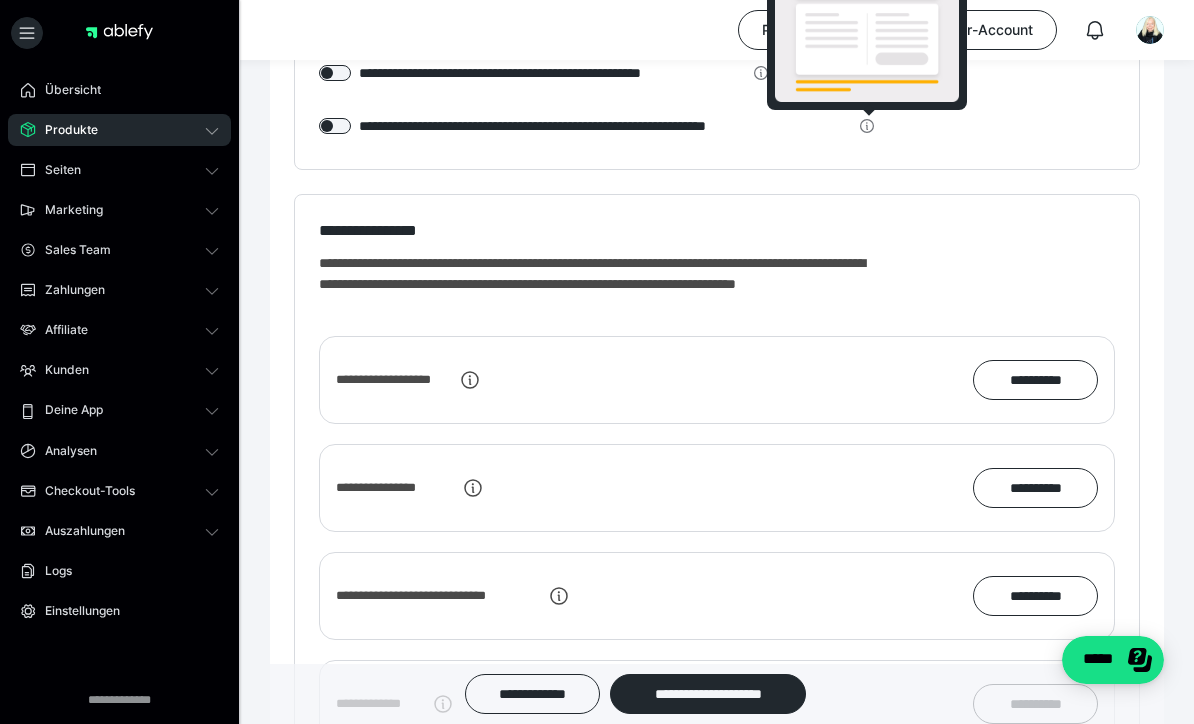 click 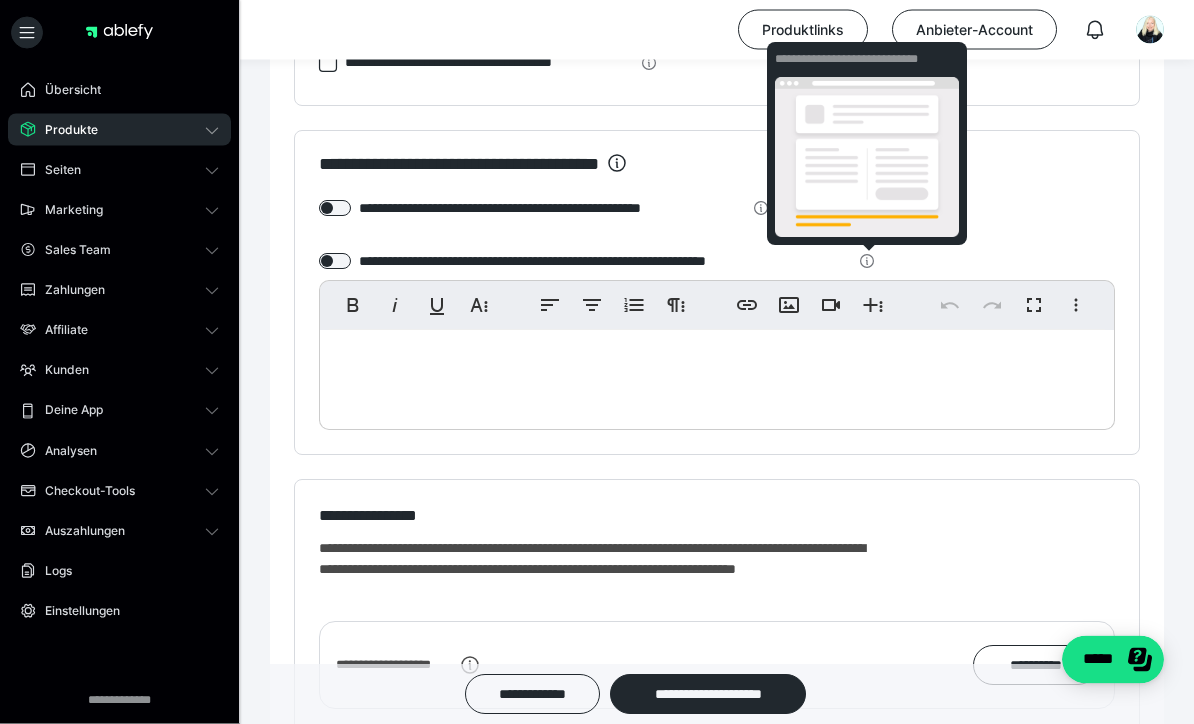 scroll, scrollTop: 2569, scrollLeft: 0, axis: vertical 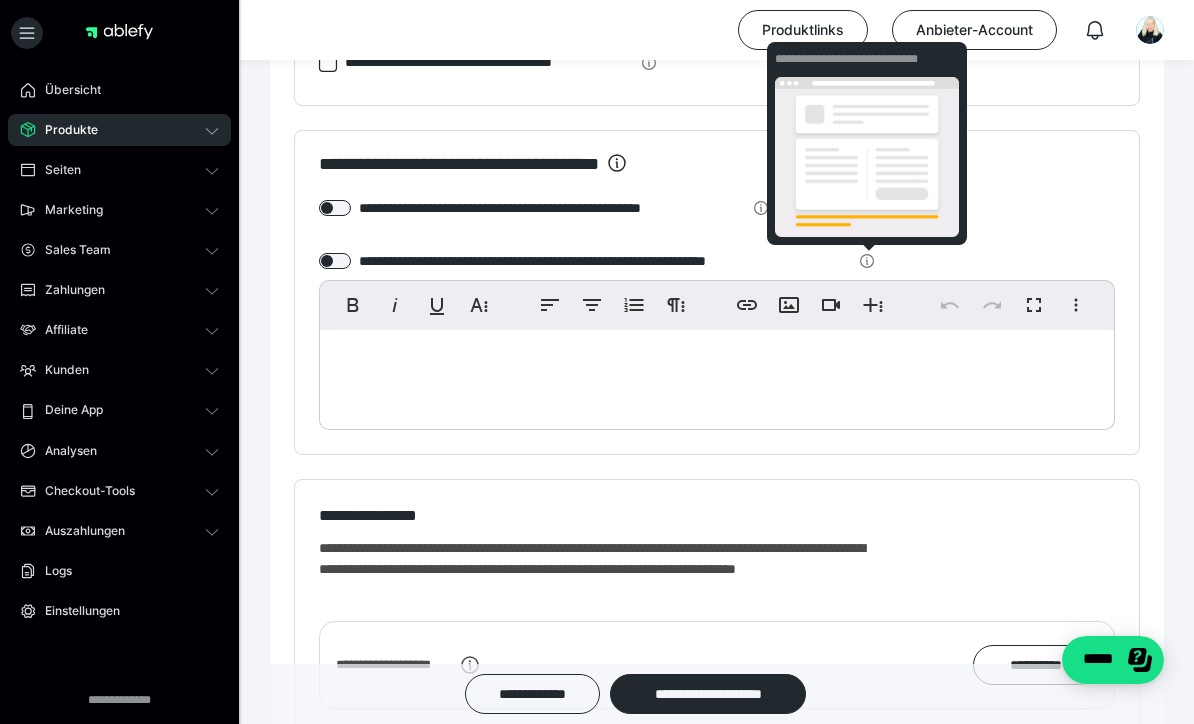 click 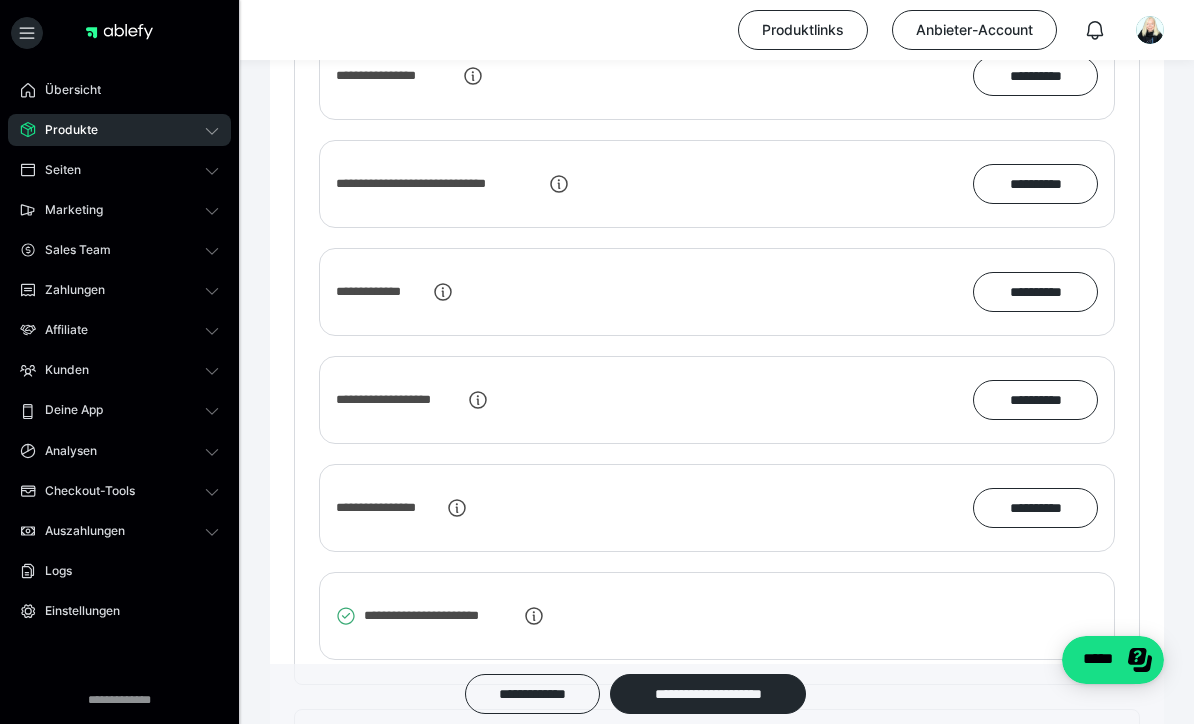 scroll, scrollTop: 3118, scrollLeft: 0, axis: vertical 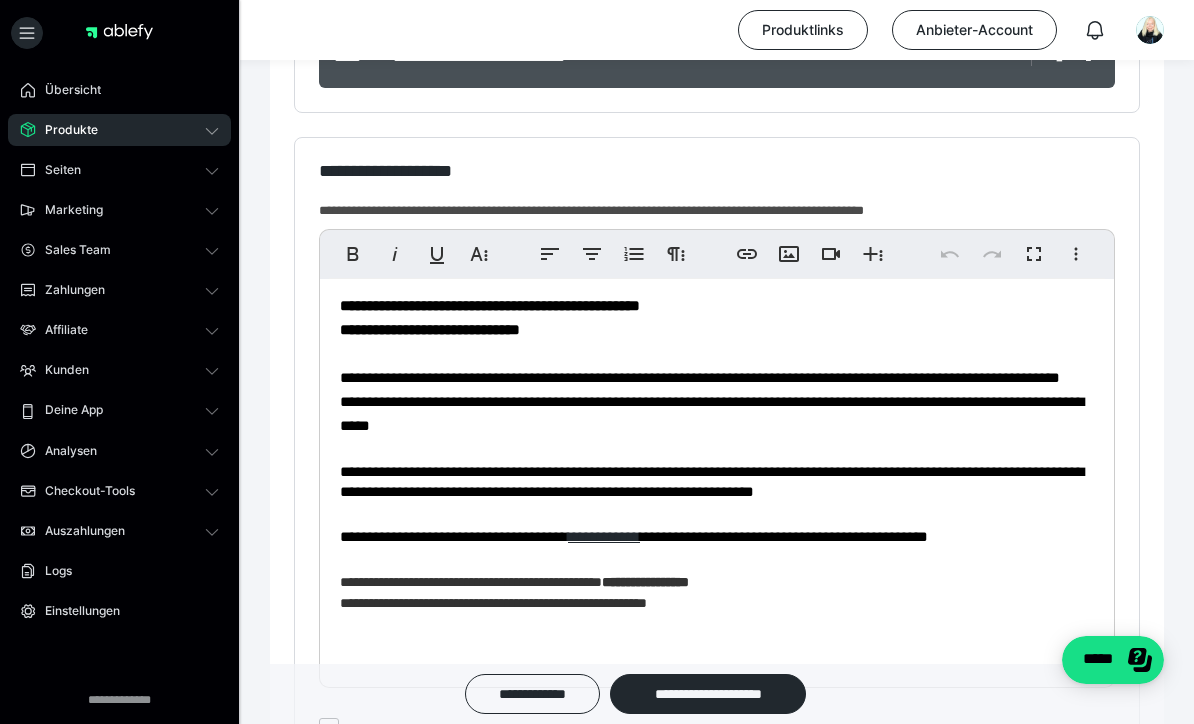 click on "**********" at bounding box center [717, 603] 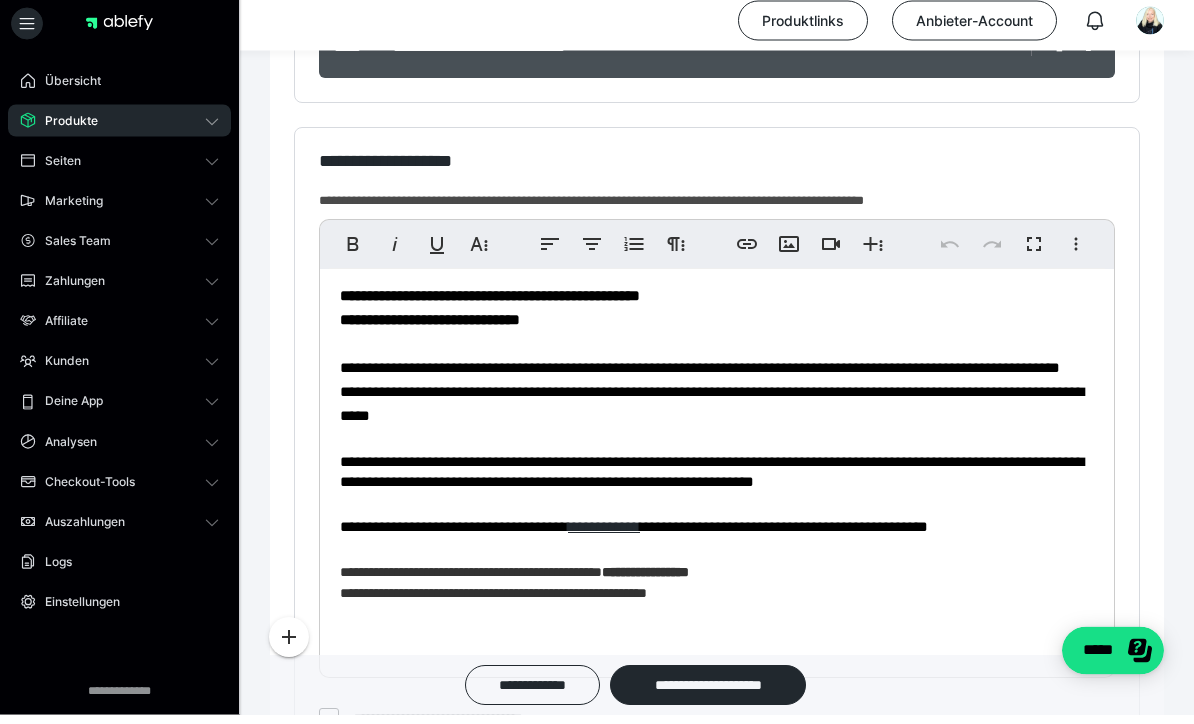 click on "**********" at bounding box center (717, 603) 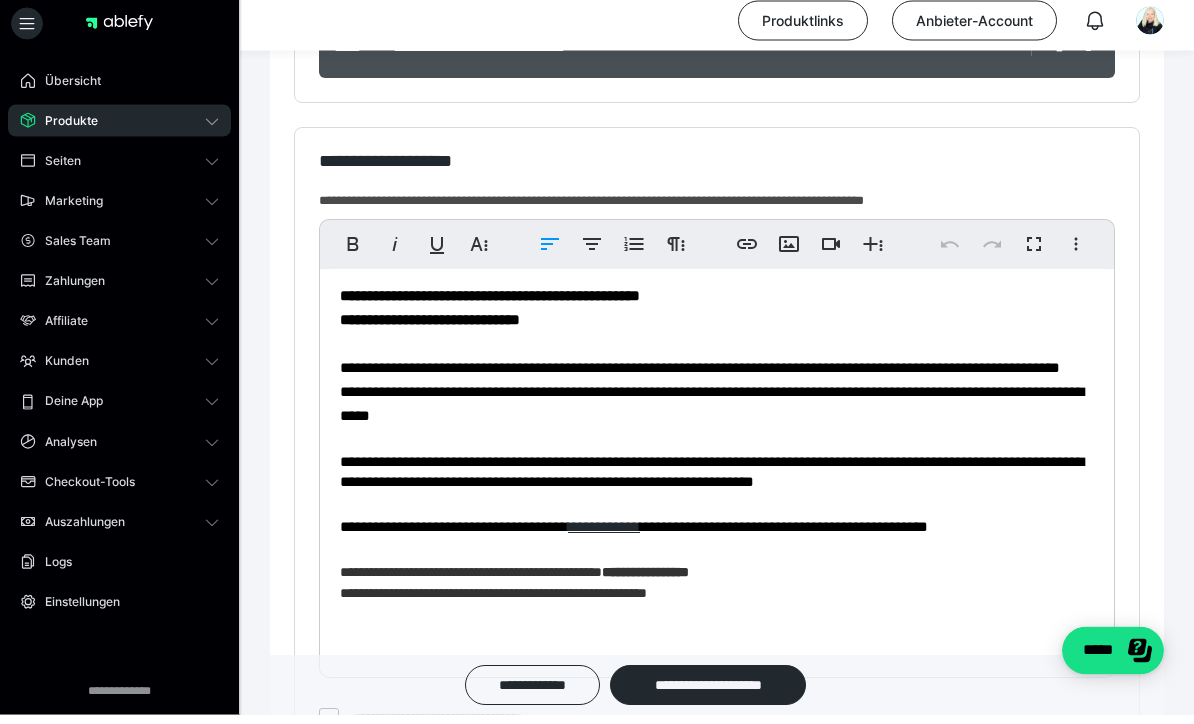 click on "**********" at bounding box center [717, 603] 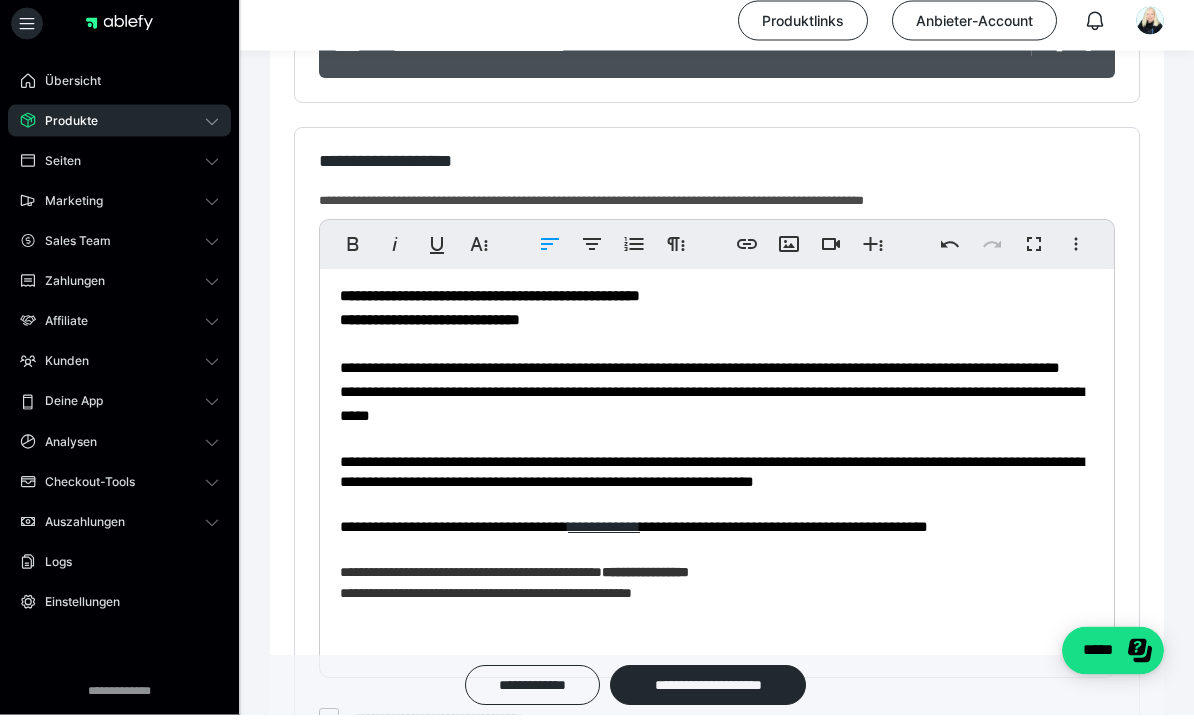 click on "**********" at bounding box center (717, 603) 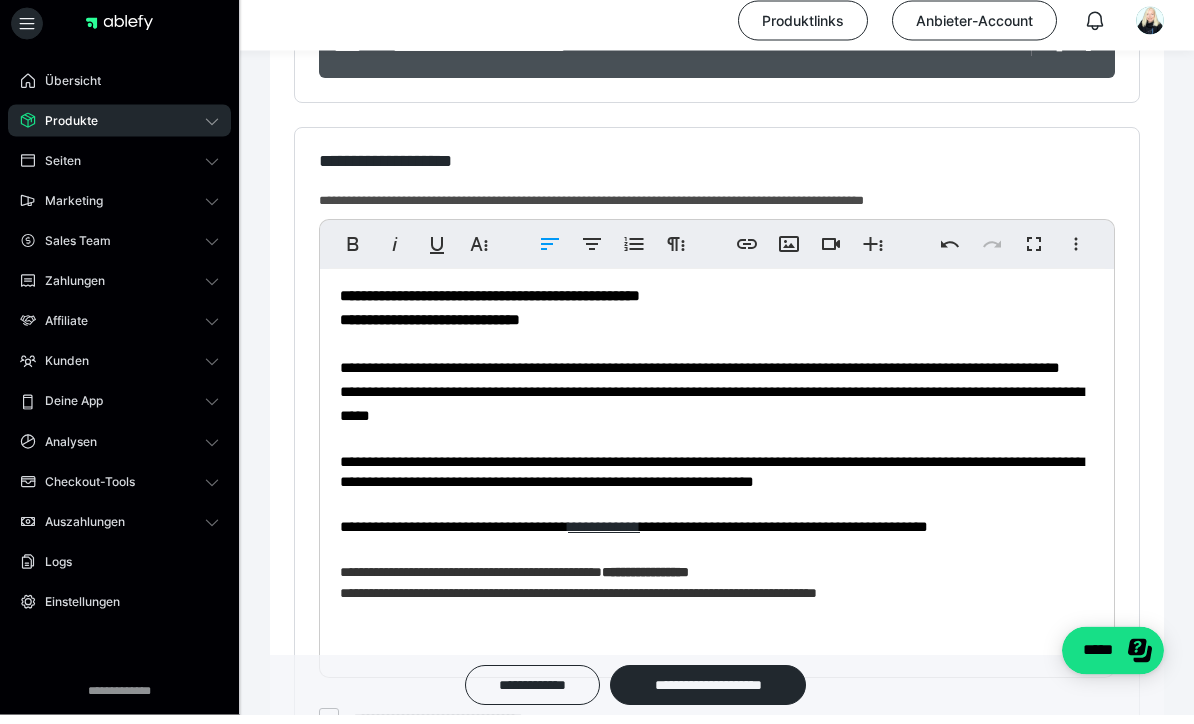 click on "**********" at bounding box center (717, 603) 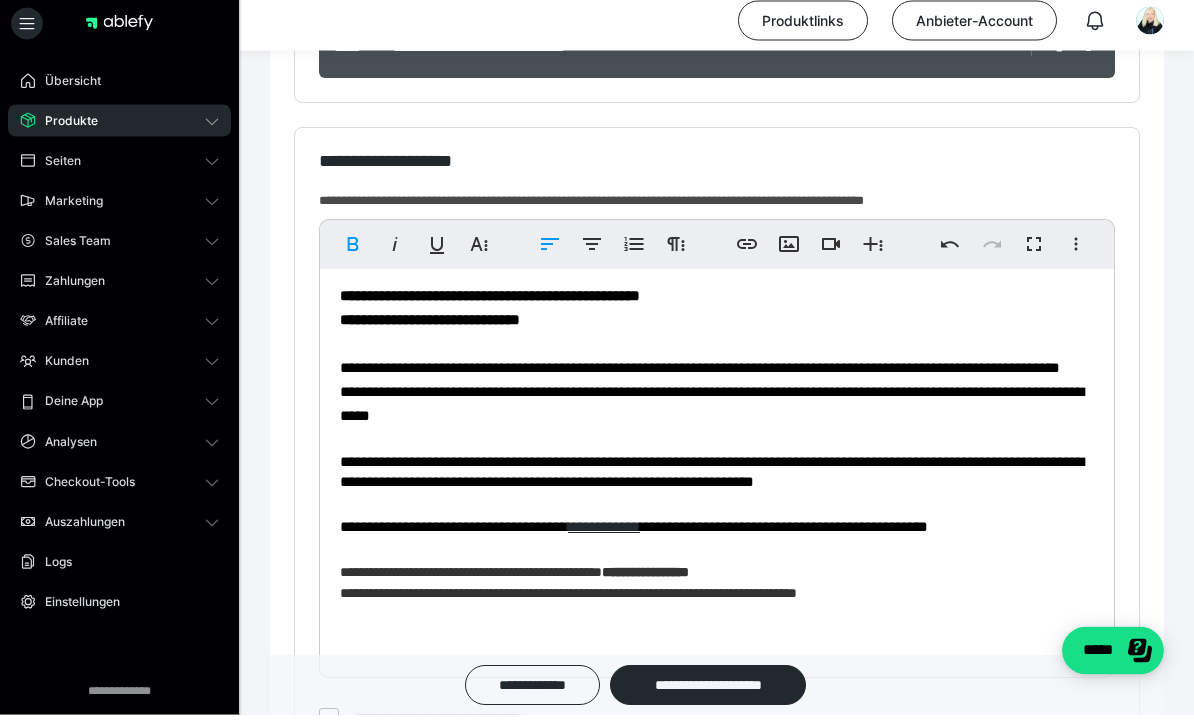 click on "**********" at bounding box center [717, 582] 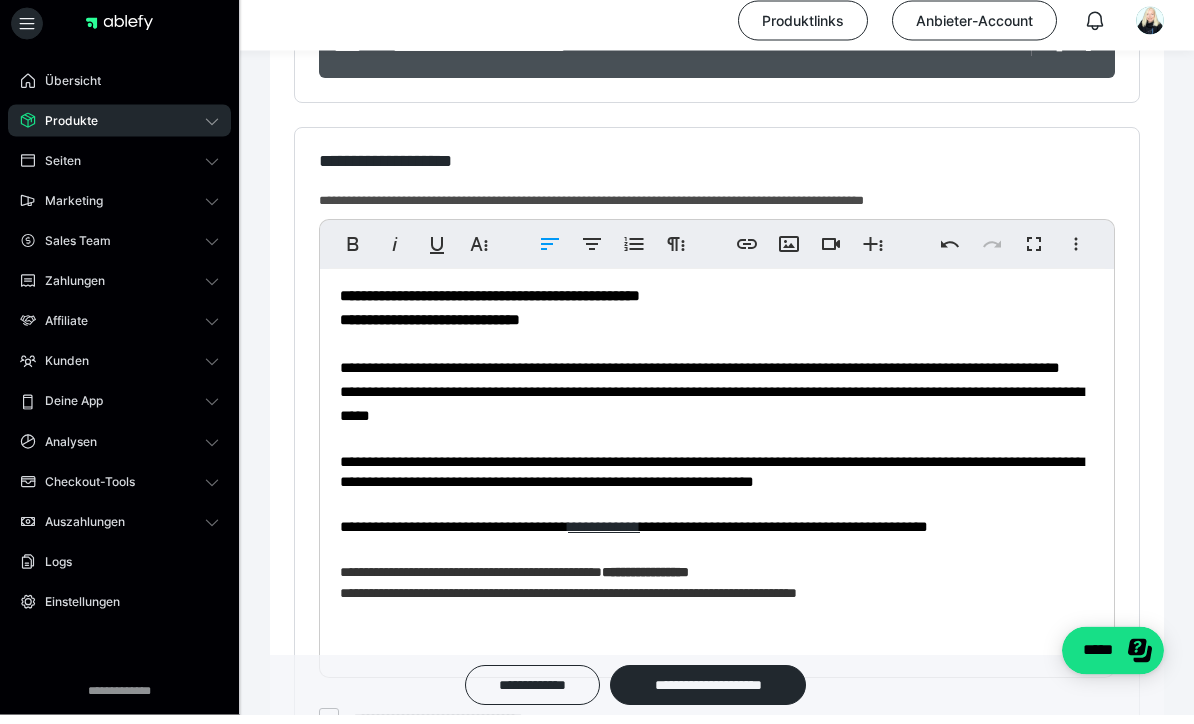click on "**********" at bounding box center [717, 603] 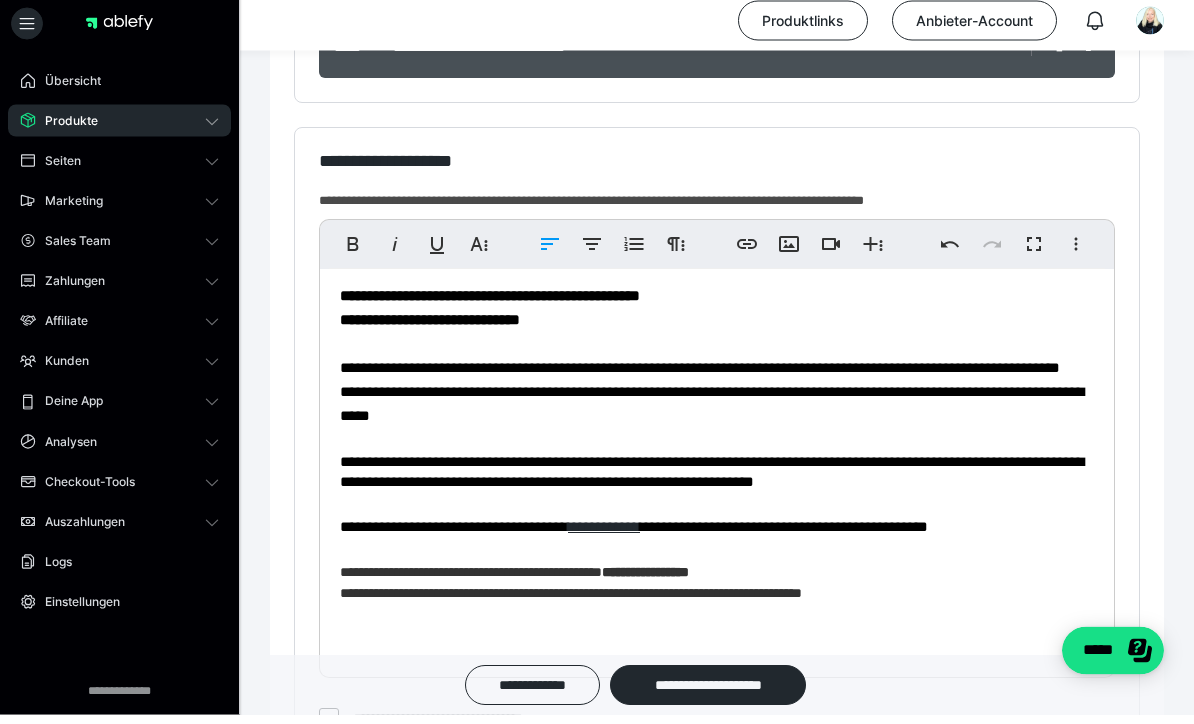 click on "**********" at bounding box center (717, 603) 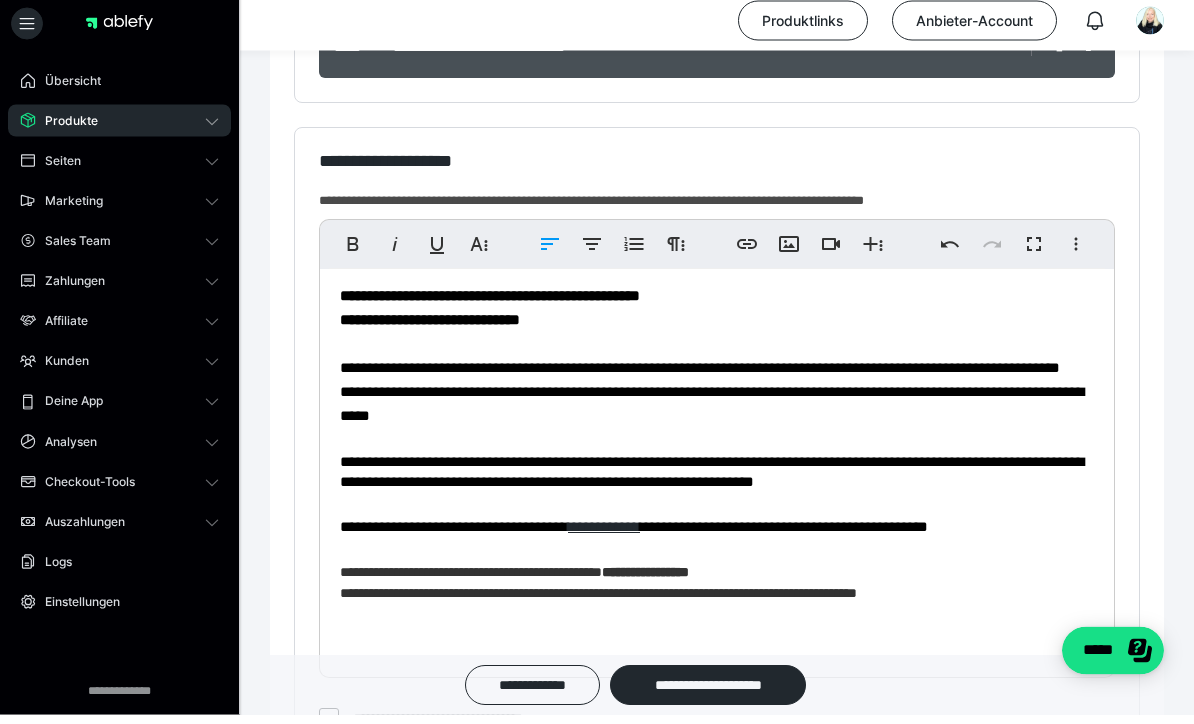 click on "**********" at bounding box center [717, 603] 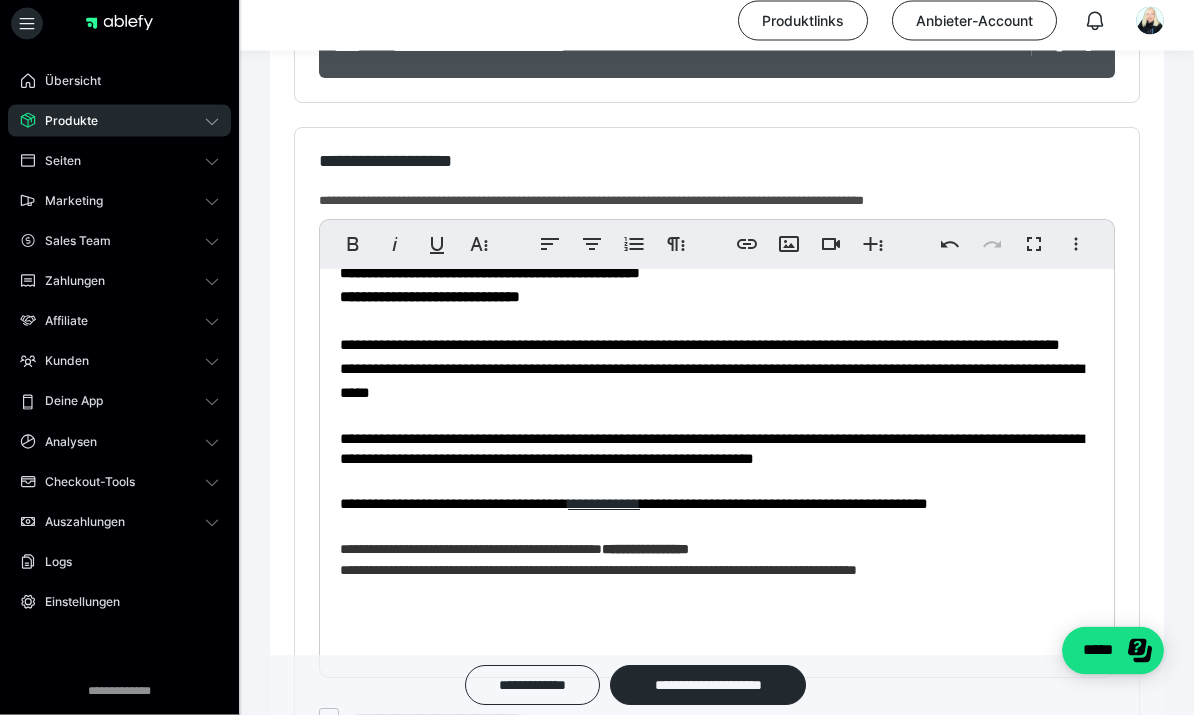 scroll, scrollTop: 619, scrollLeft: 0, axis: vertical 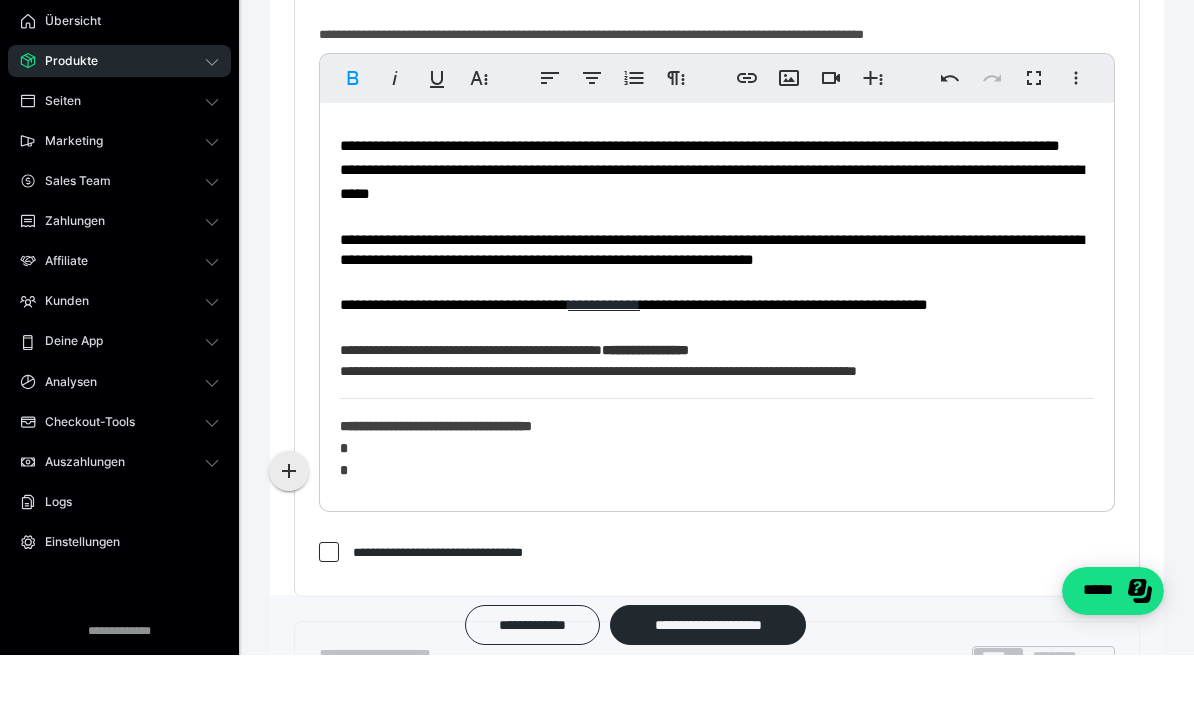 click 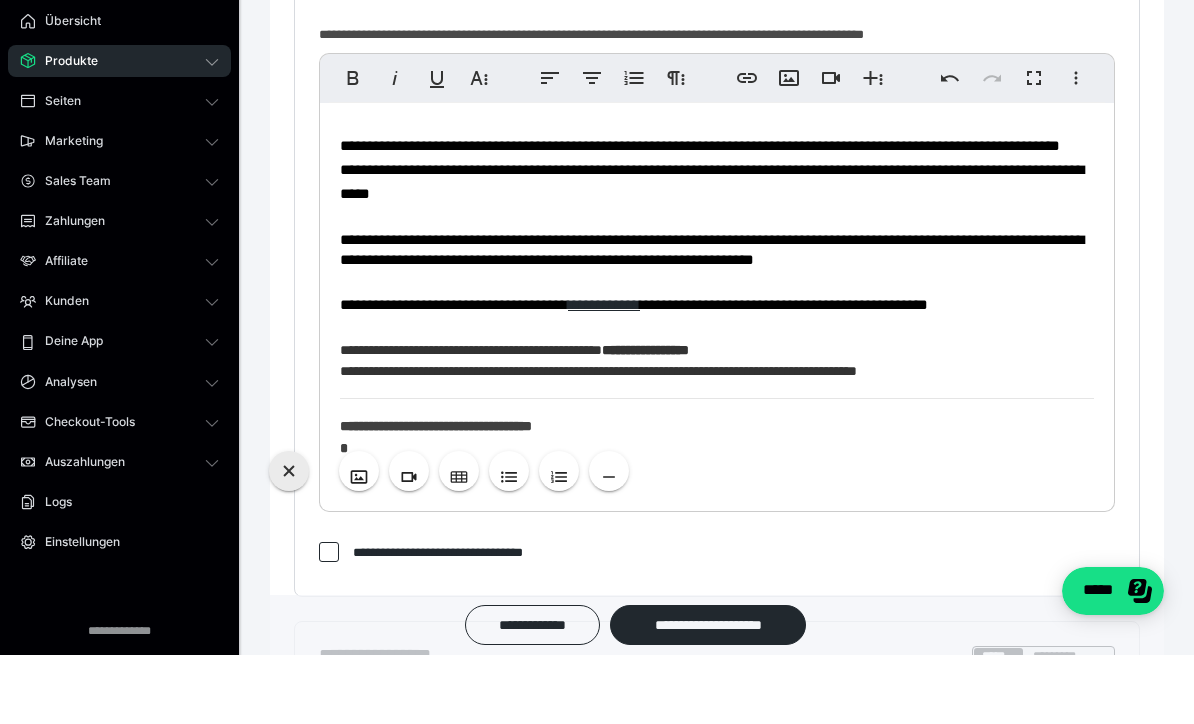 scroll, scrollTop: 674, scrollLeft: 0, axis: vertical 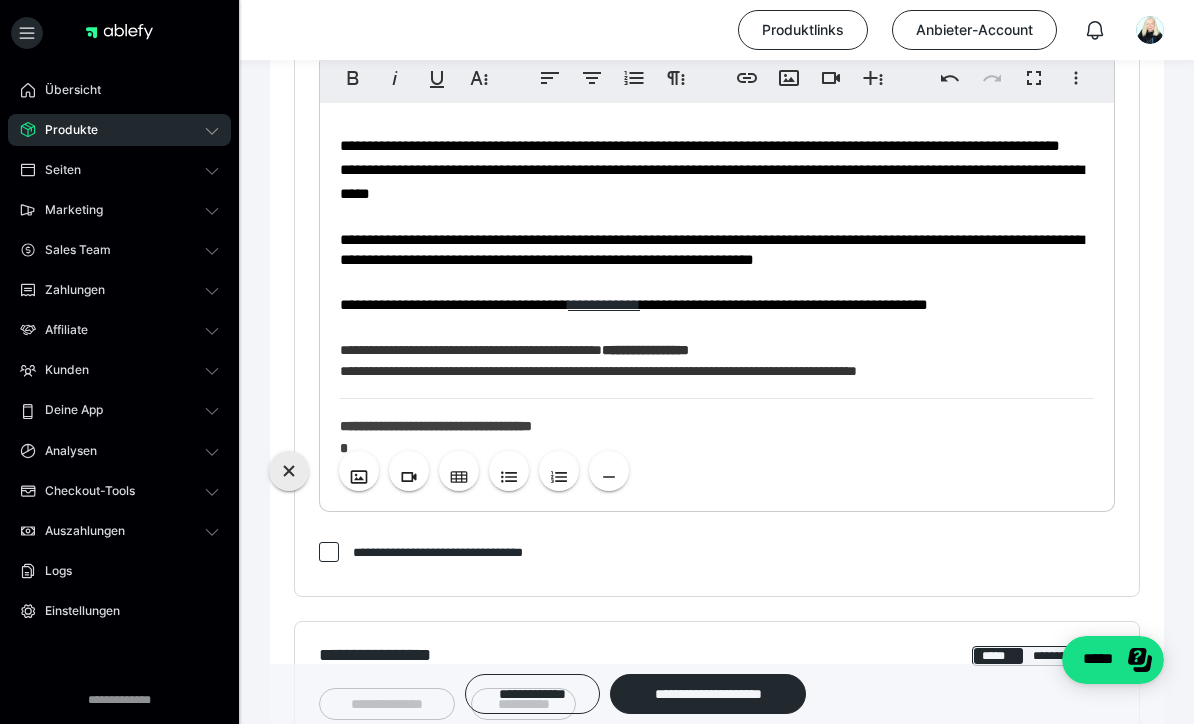 click 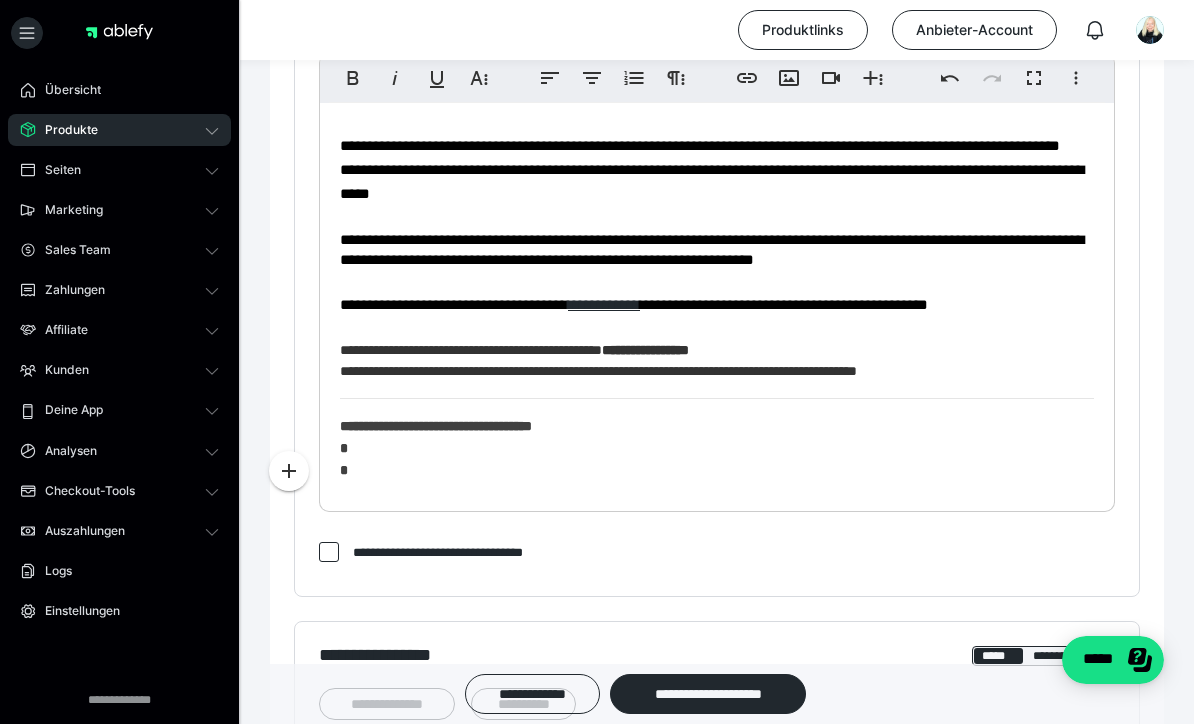 click on "**********" at bounding box center (717, 40) 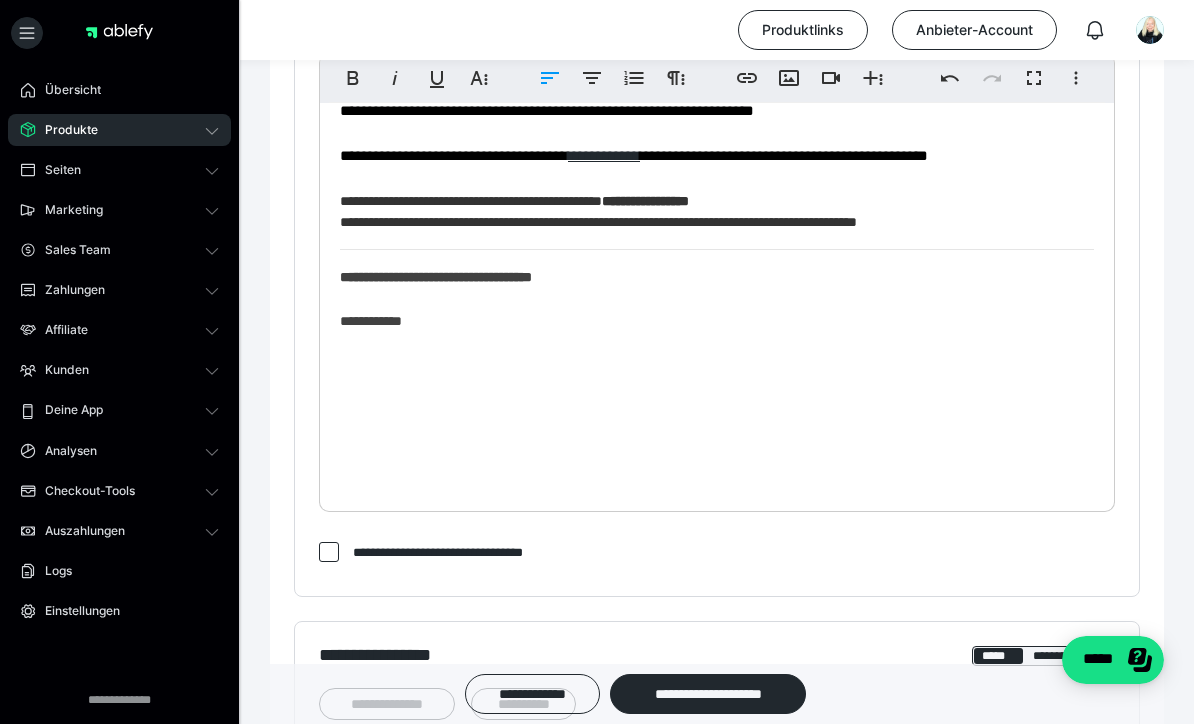 scroll, scrollTop: 696, scrollLeft: 0, axis: vertical 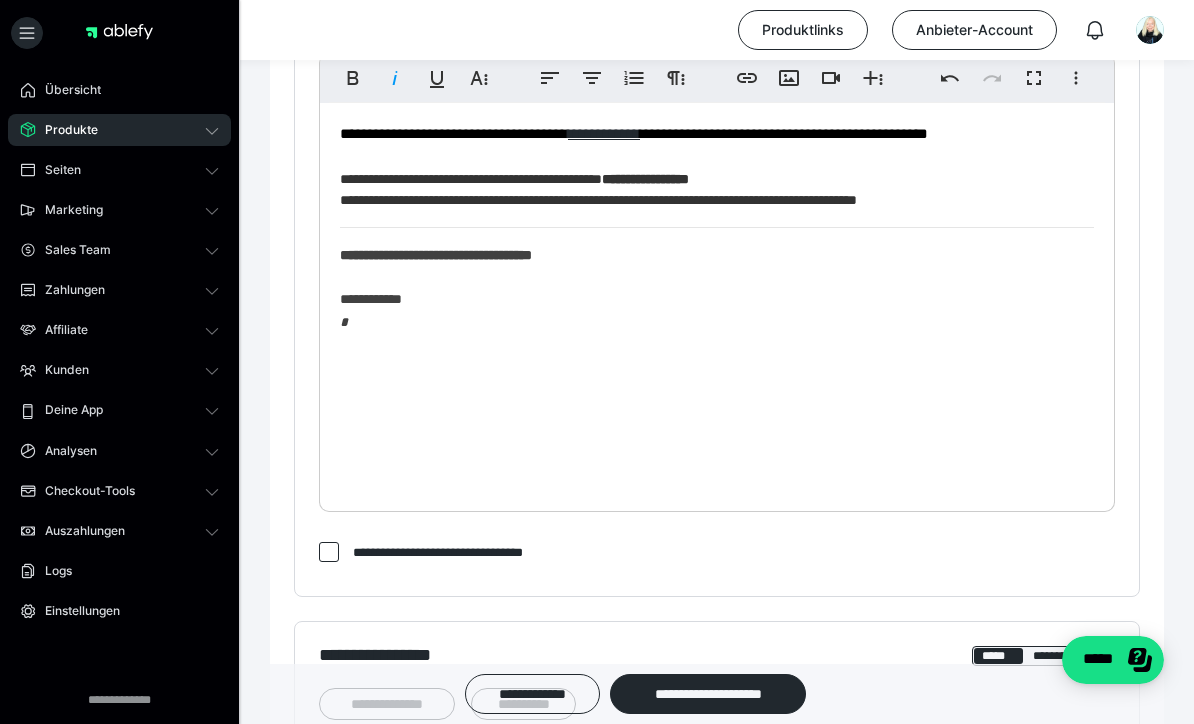 click on "**********" at bounding box center (717, -46) 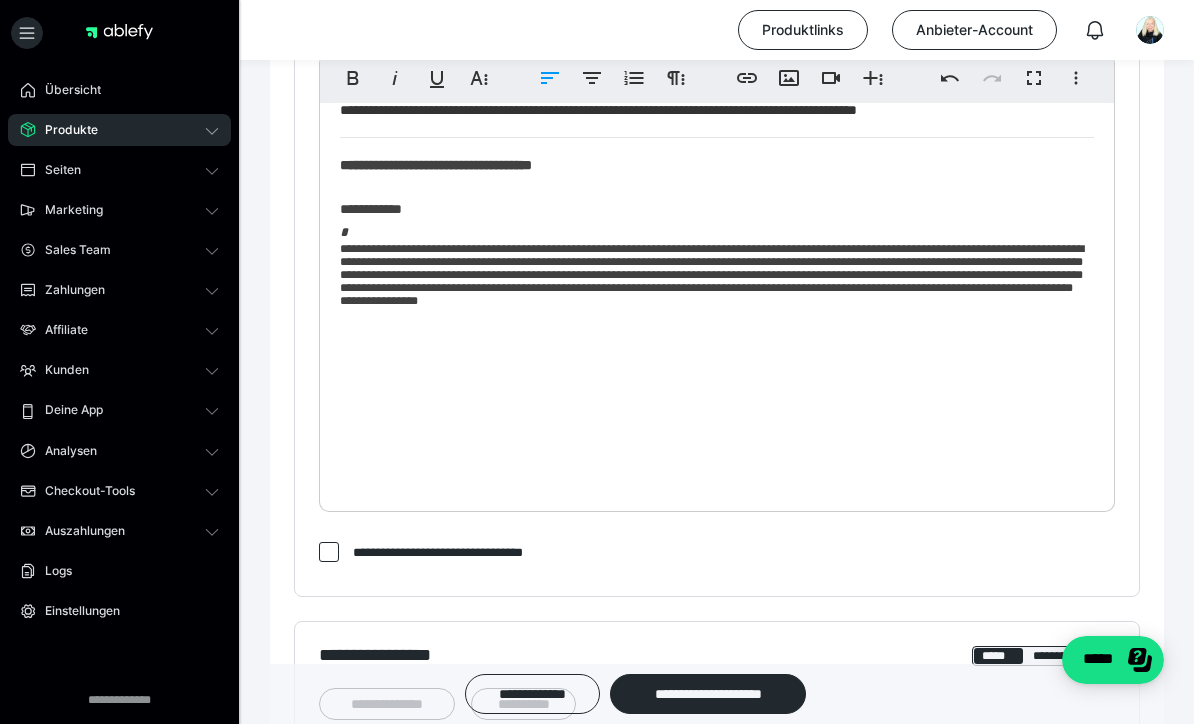 scroll, scrollTop: 786, scrollLeft: 0, axis: vertical 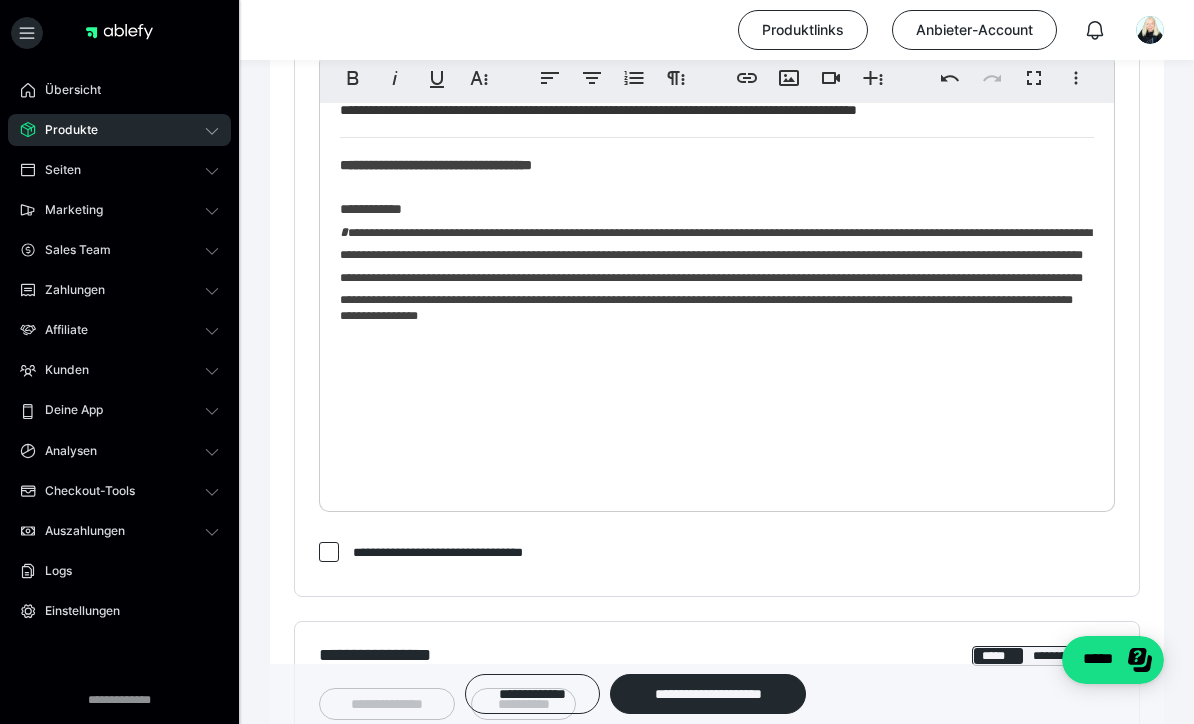 click on "**********" at bounding box center [716, 266] 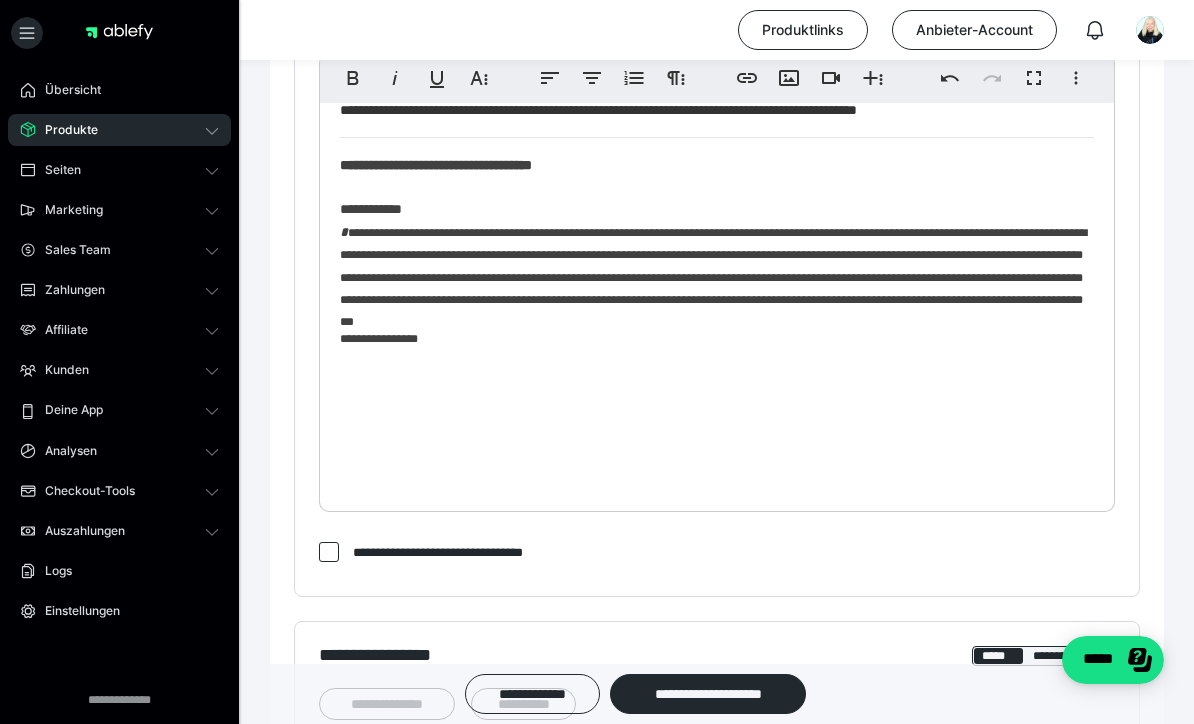 click on "**********" at bounding box center [713, 278] 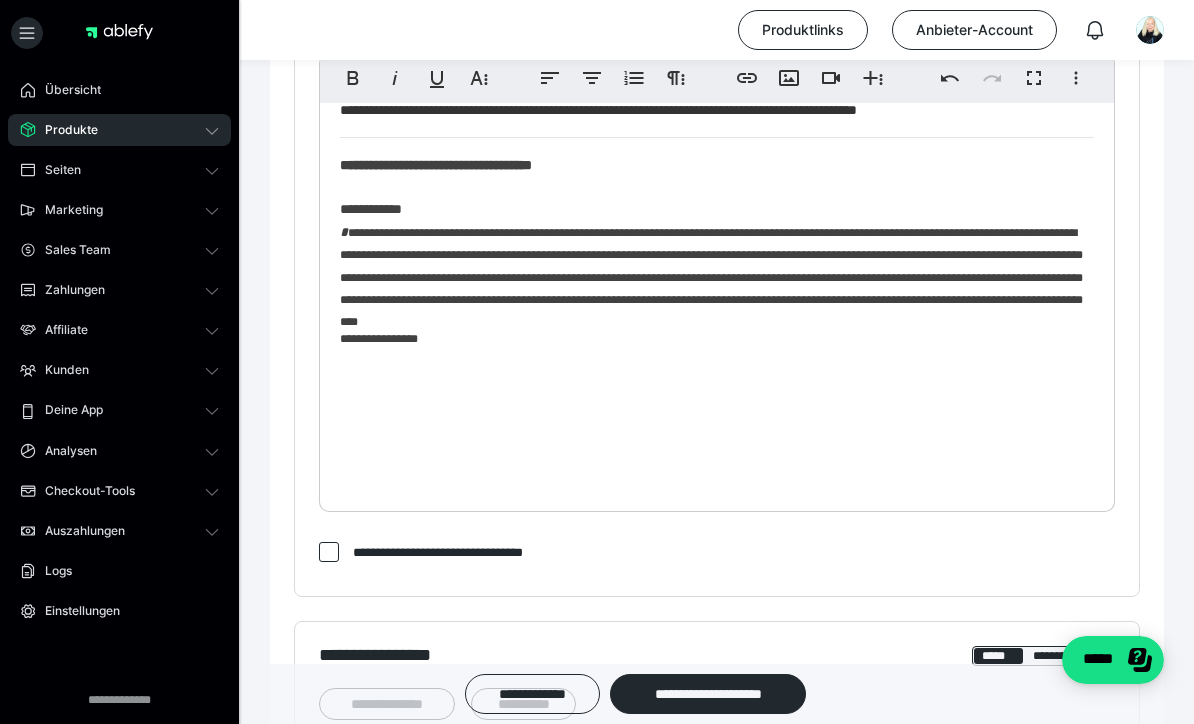 click on "**********" at bounding box center [711, 278] 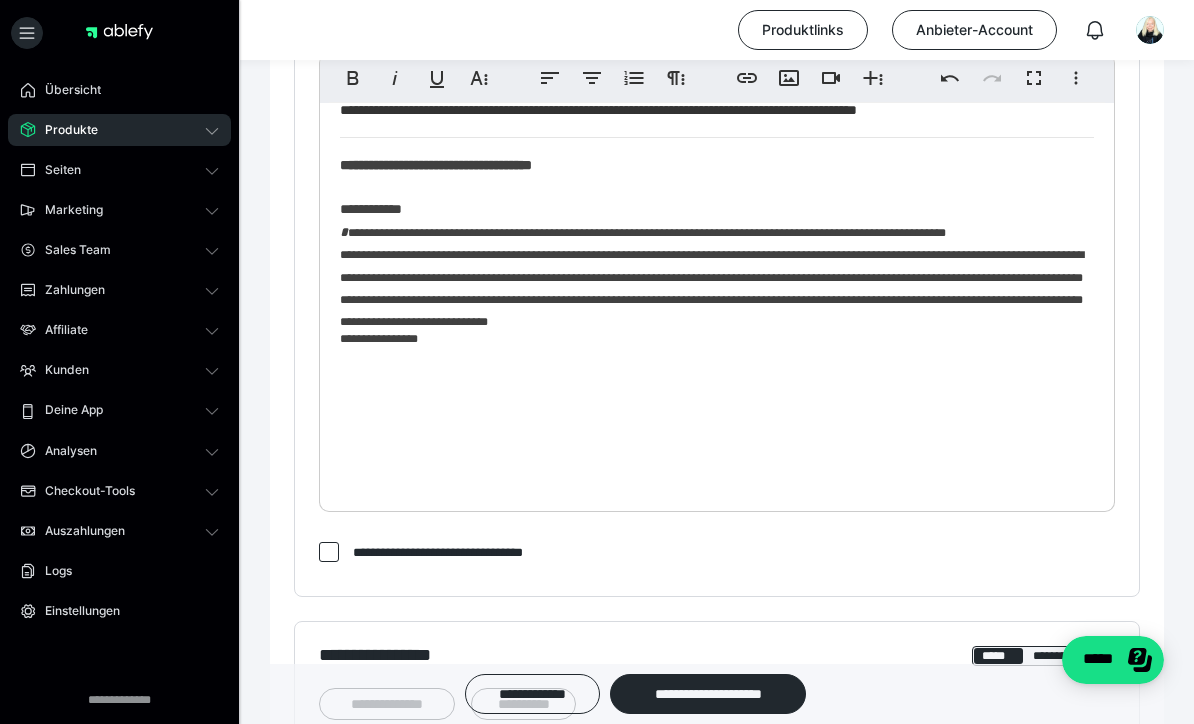 click on "**********" at bounding box center [712, 288] 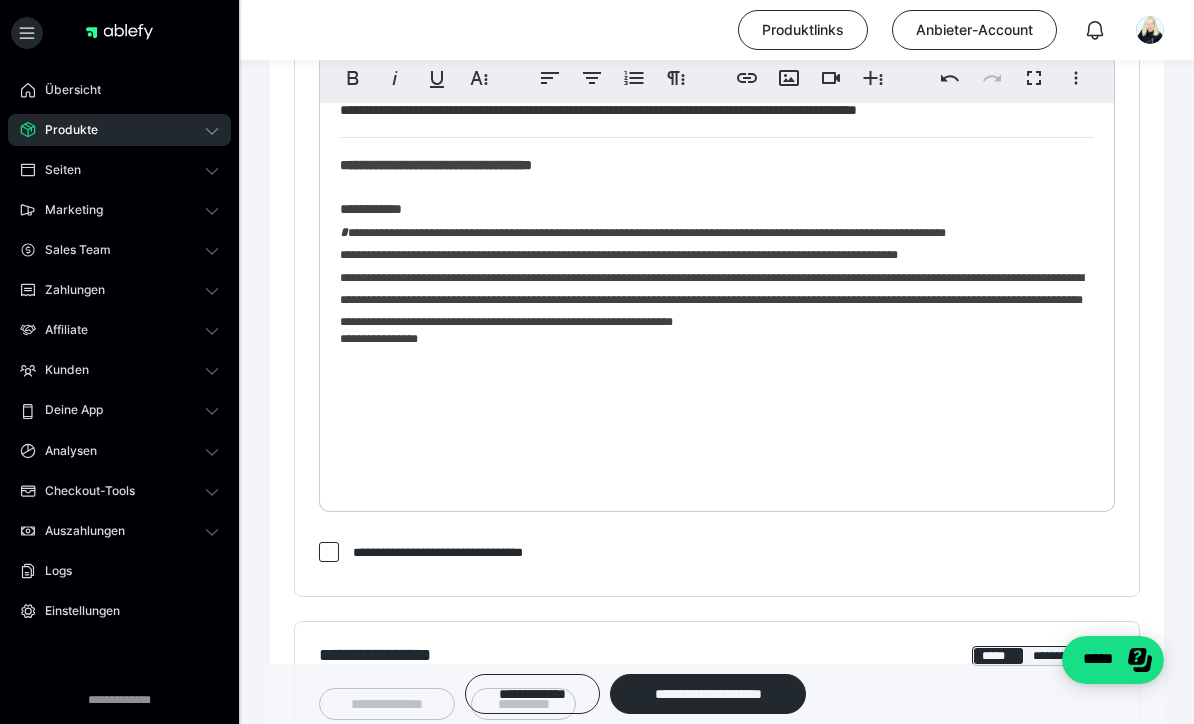click on "**********" at bounding box center (712, 300) 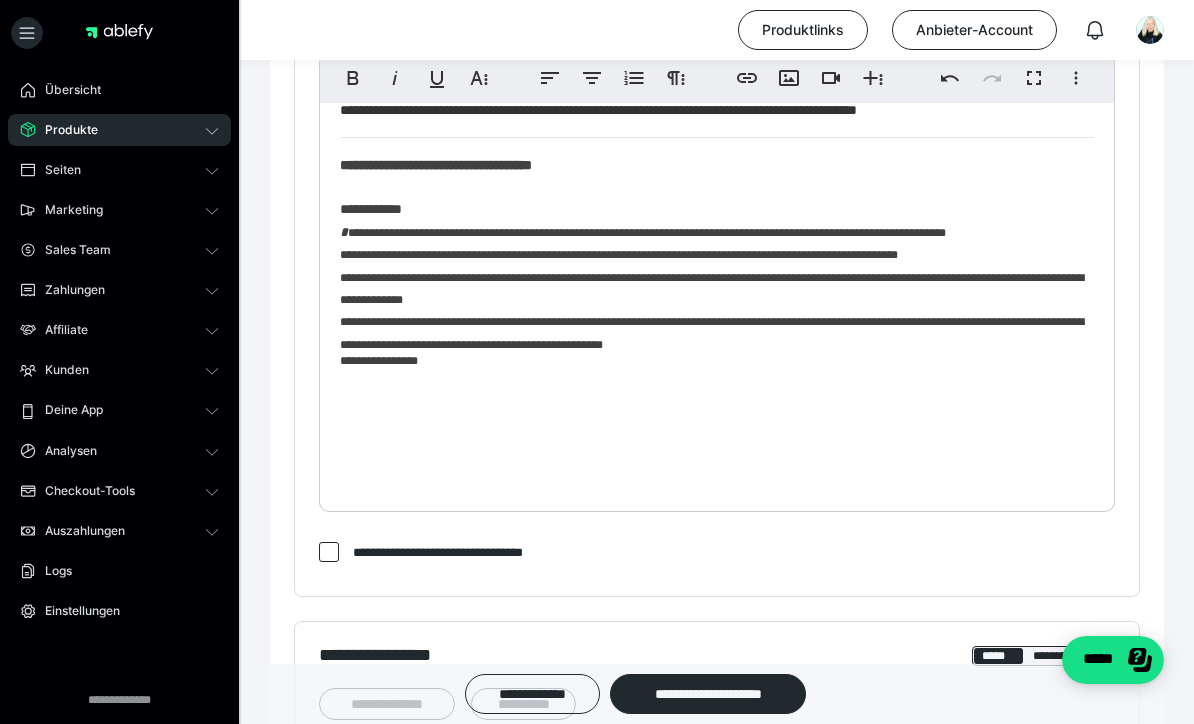 click on "**********" at bounding box center (712, 333) 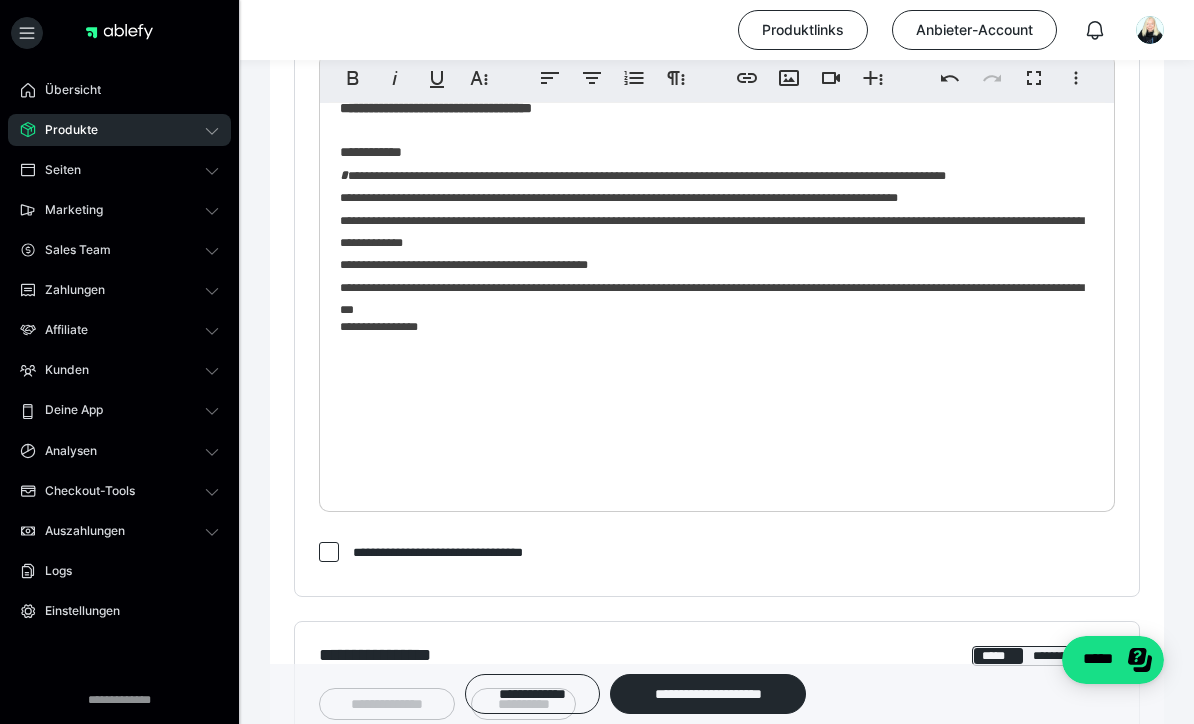 click on "**********" at bounding box center (712, 299) 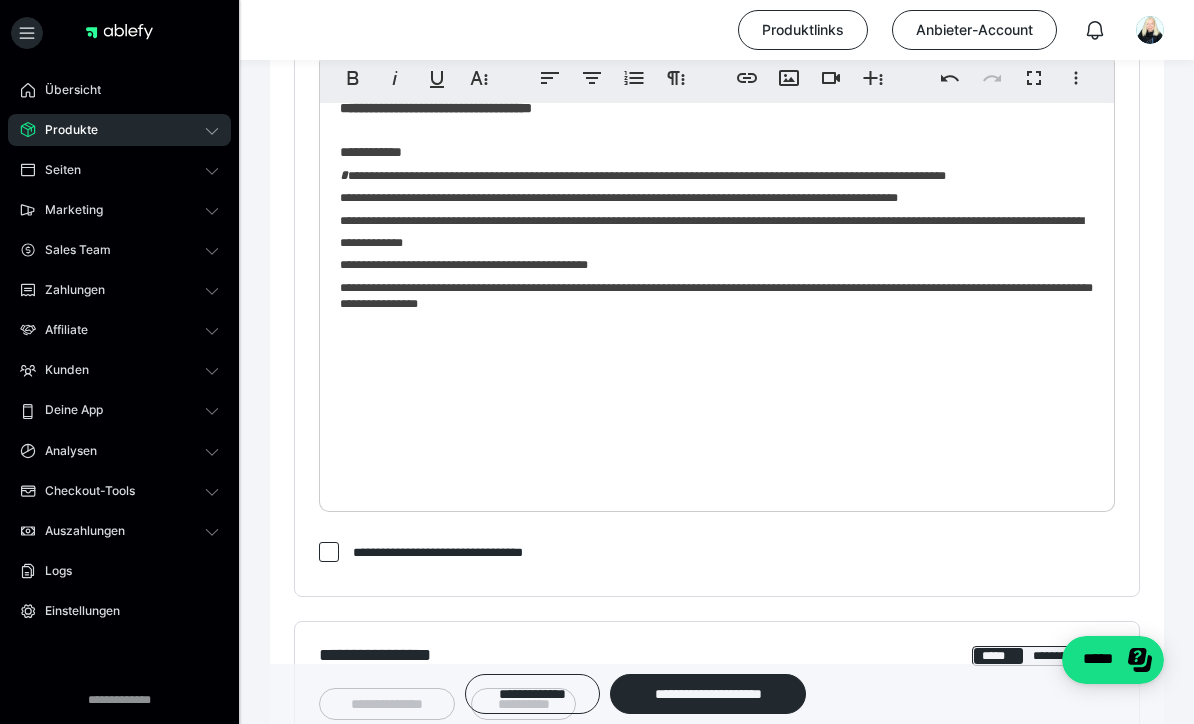 click on "**********" at bounding box center (717, -119) 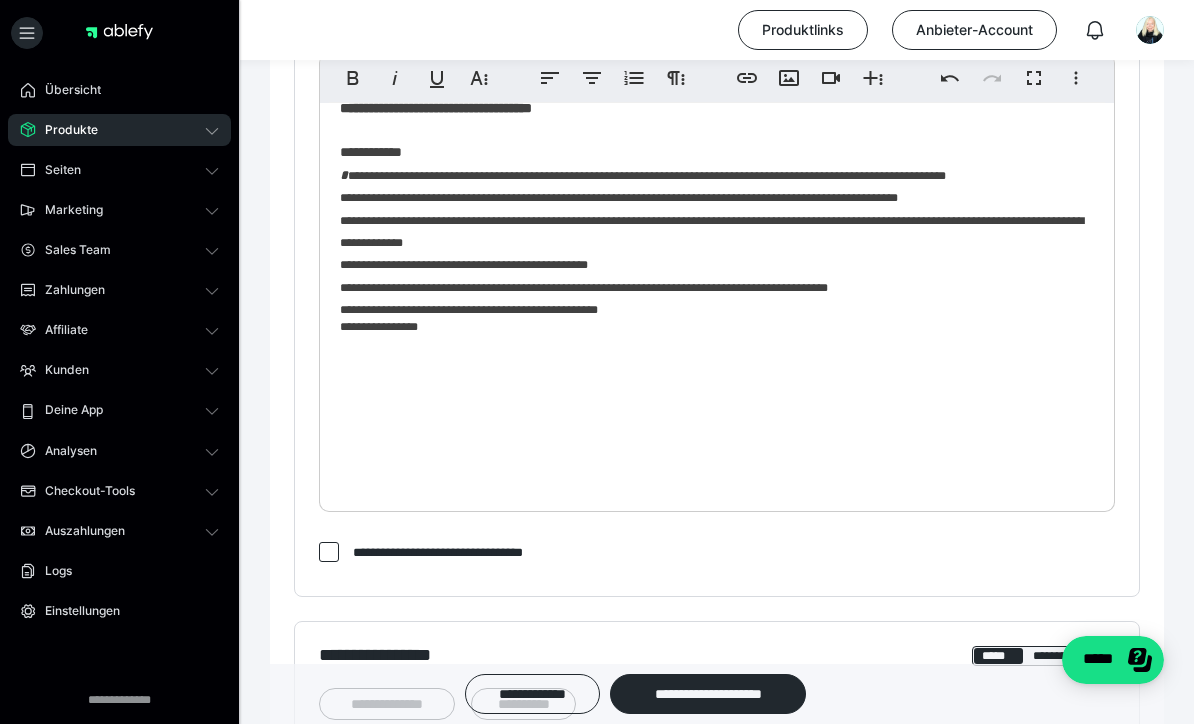 click on "**********" at bounding box center (717, 327) 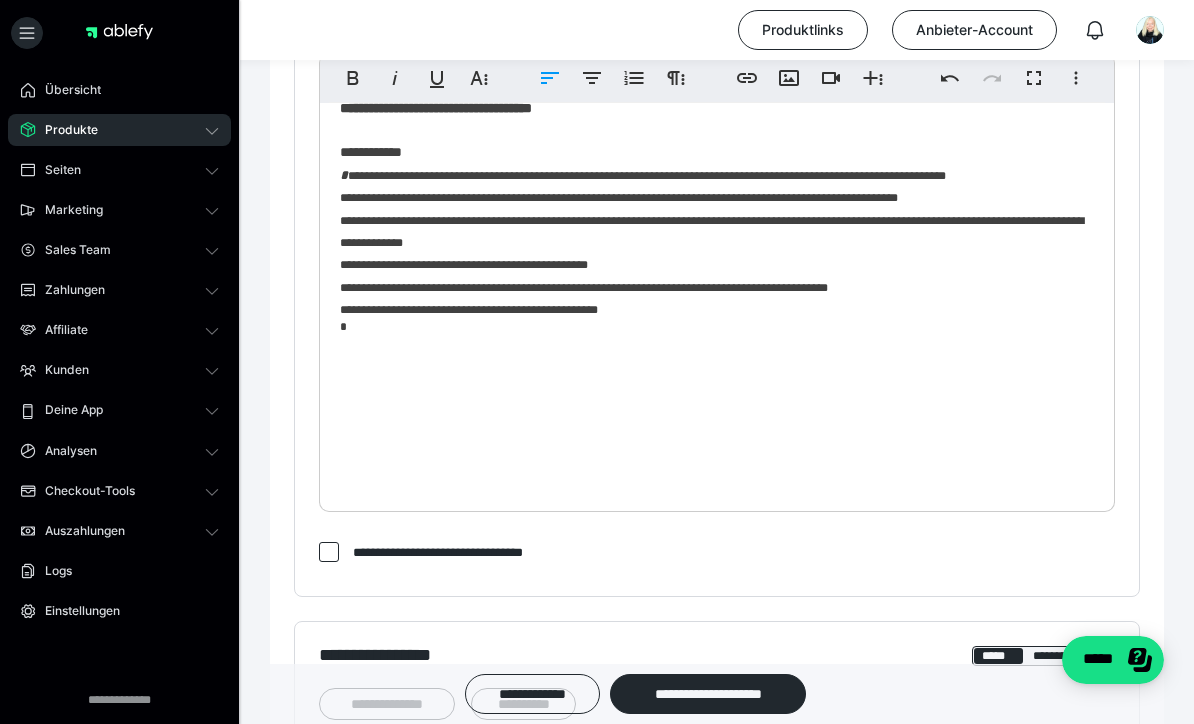 scroll, scrollTop: 828, scrollLeft: 0, axis: vertical 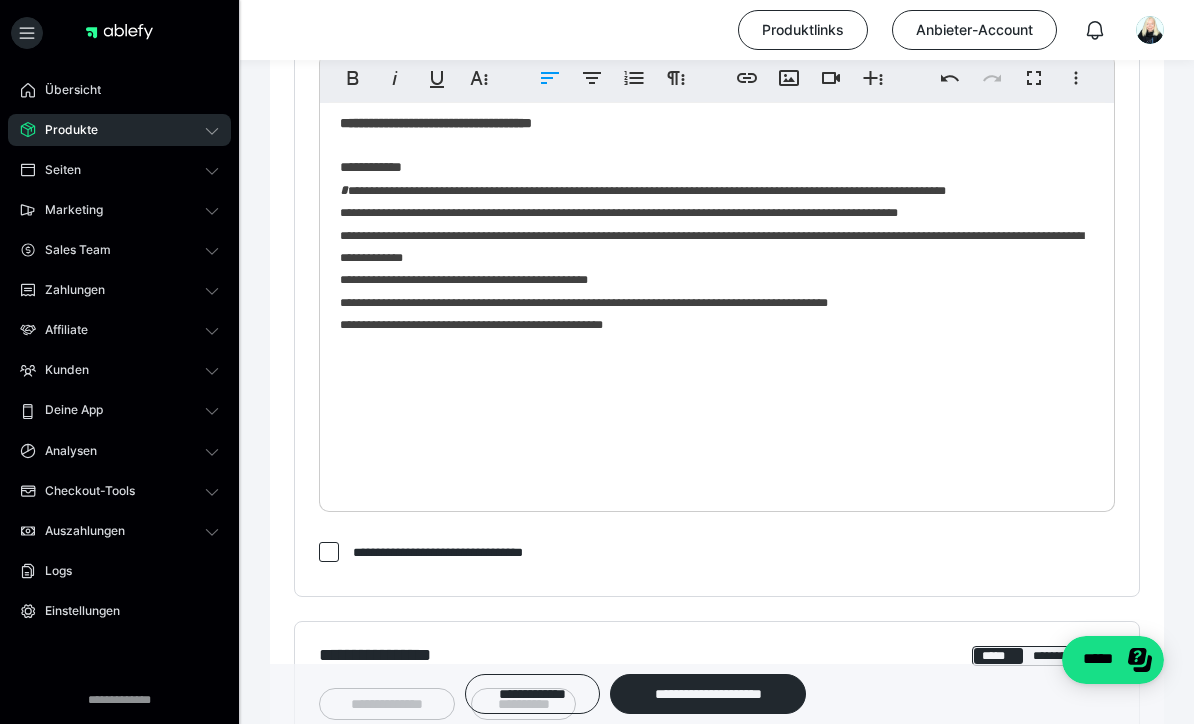 click on "**********" at bounding box center (717, -112) 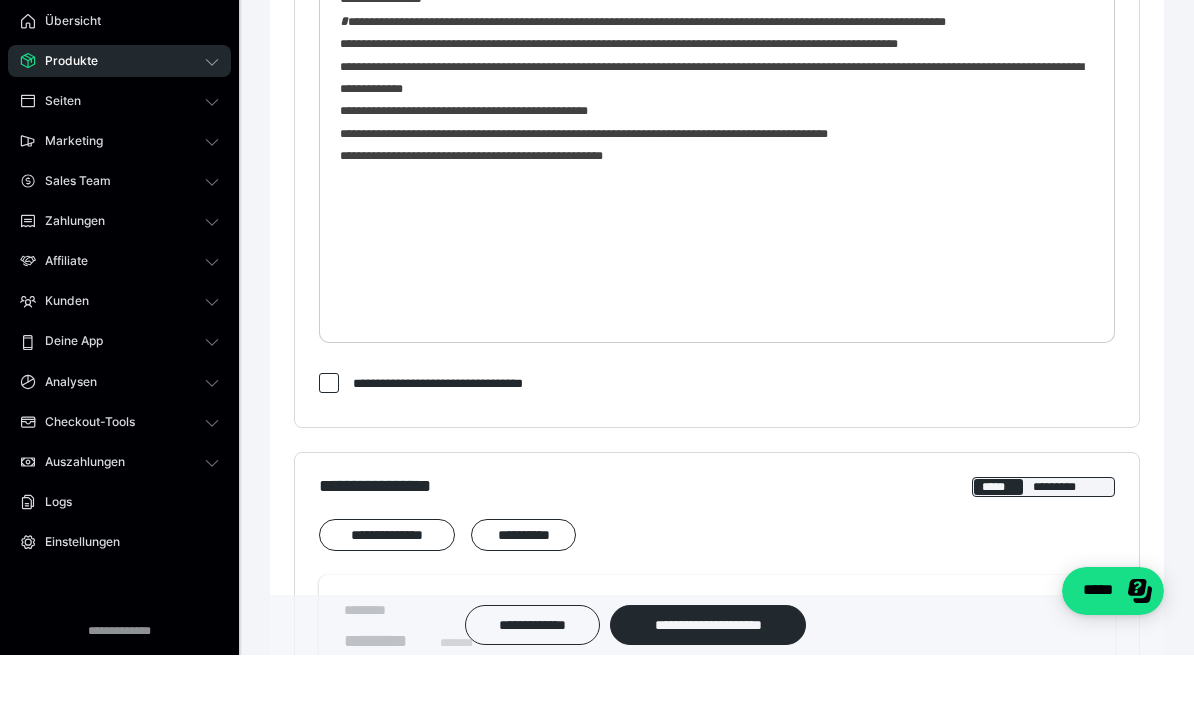 scroll, scrollTop: 776, scrollLeft: 0, axis: vertical 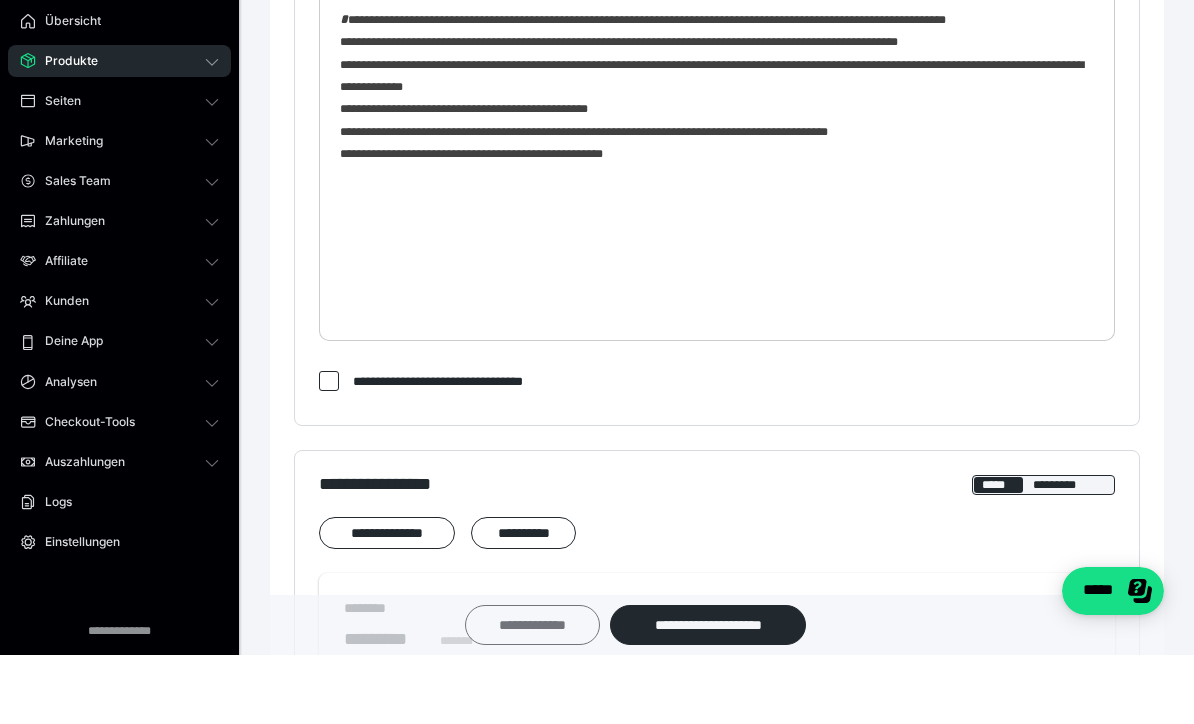 click on "**********" at bounding box center (532, 694) 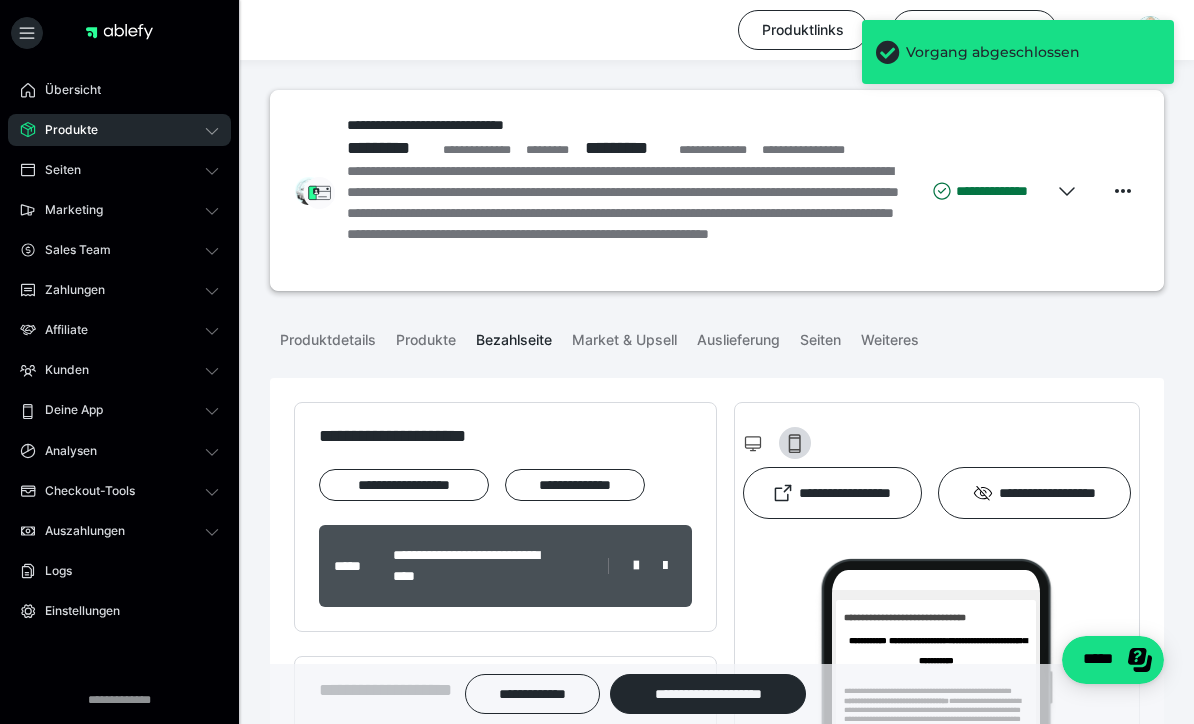 scroll, scrollTop: 0, scrollLeft: 0, axis: both 